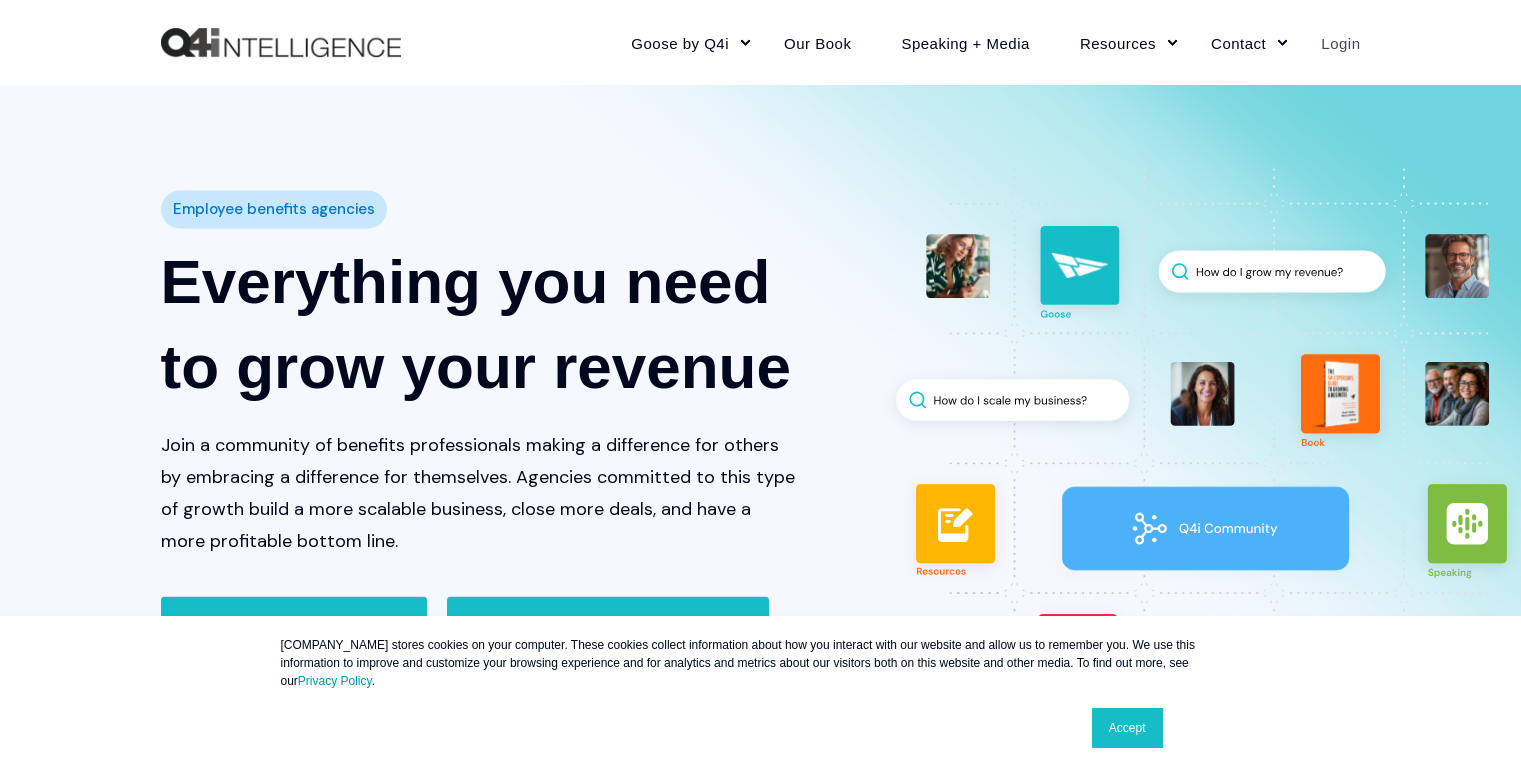 scroll, scrollTop: 0, scrollLeft: 0, axis: both 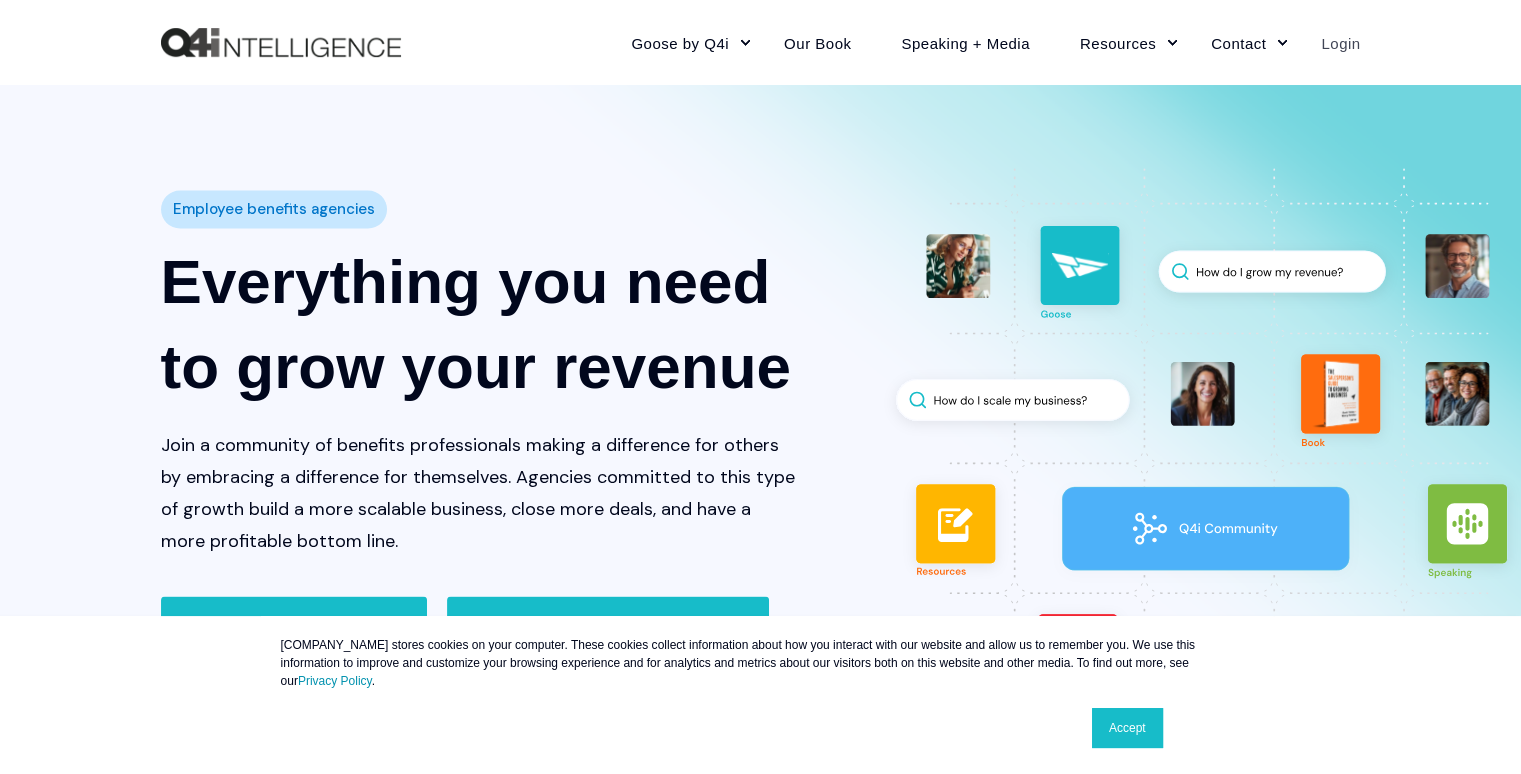 click on "Login" at bounding box center (1328, 42) 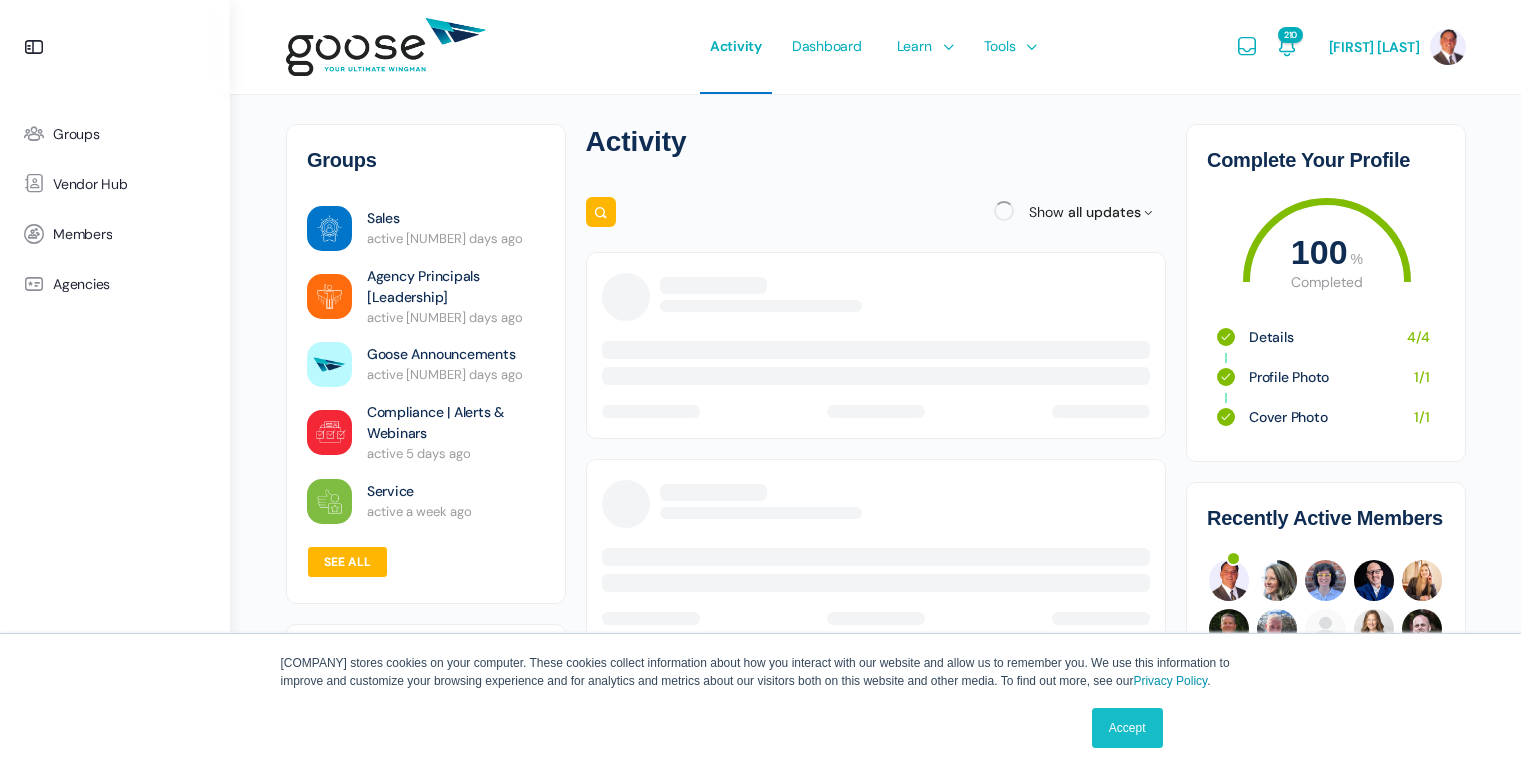 scroll, scrollTop: 0, scrollLeft: 0, axis: both 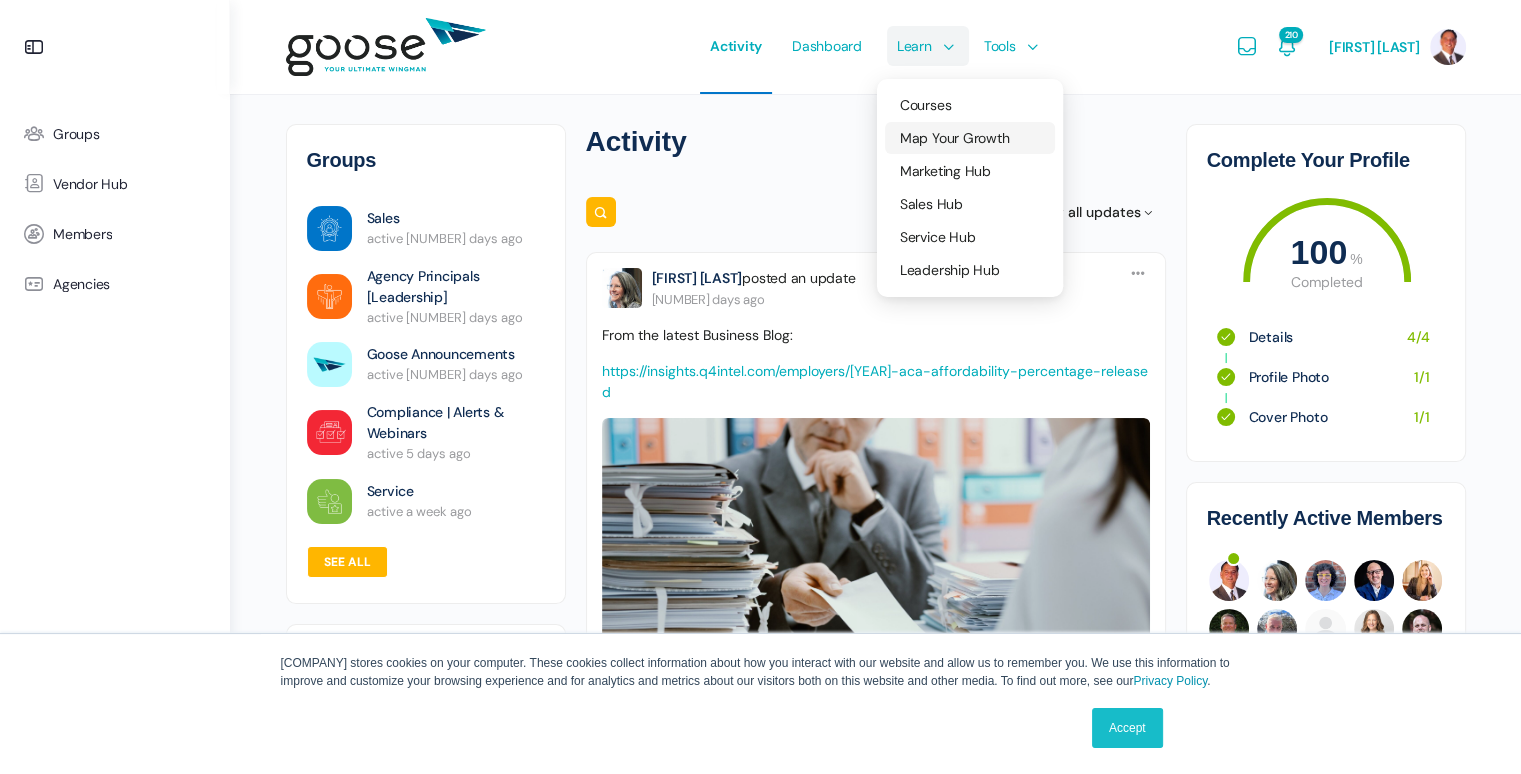 click on "Map Your Growth" at bounding box center (954, 138) 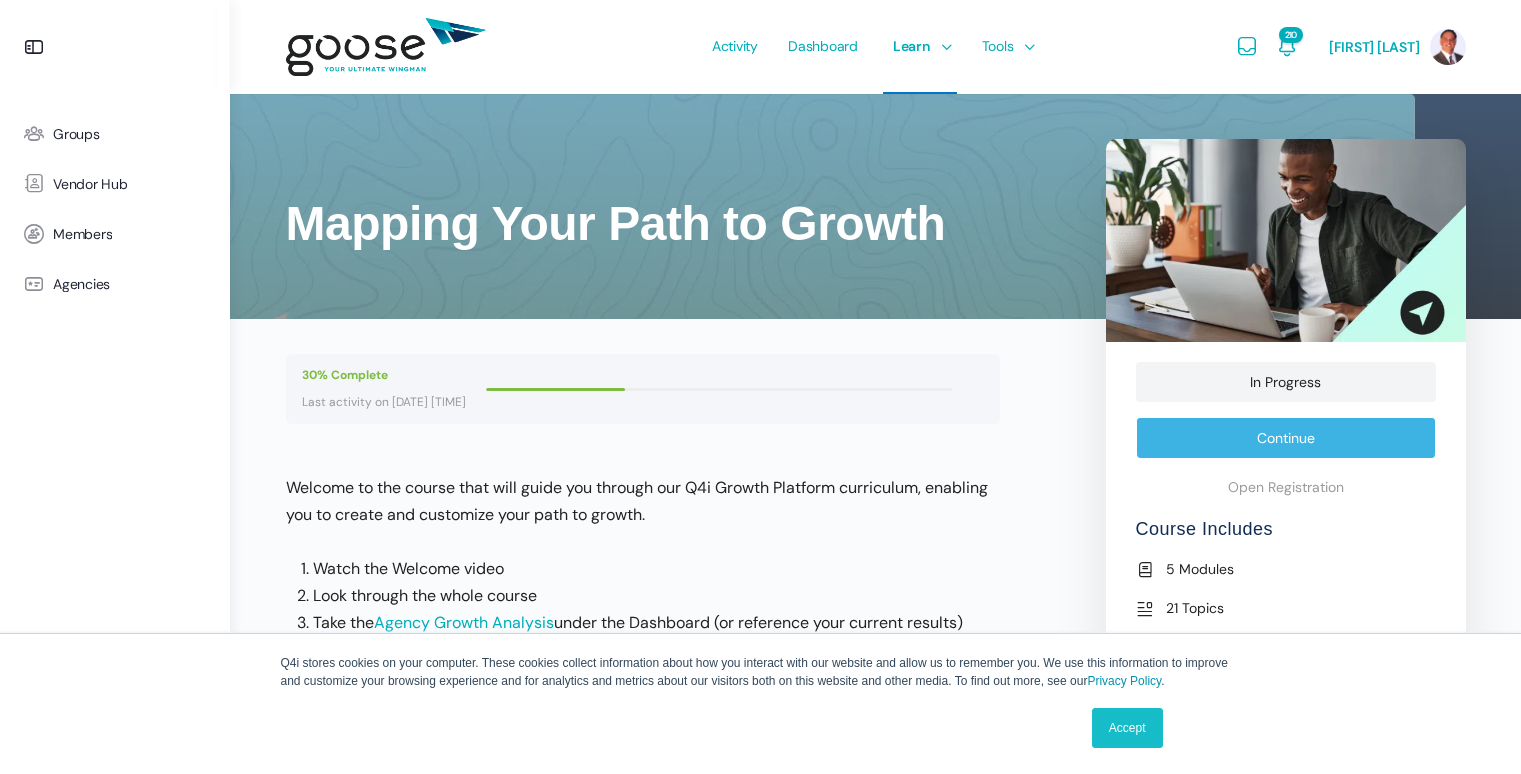 scroll, scrollTop: 0, scrollLeft: 0, axis: both 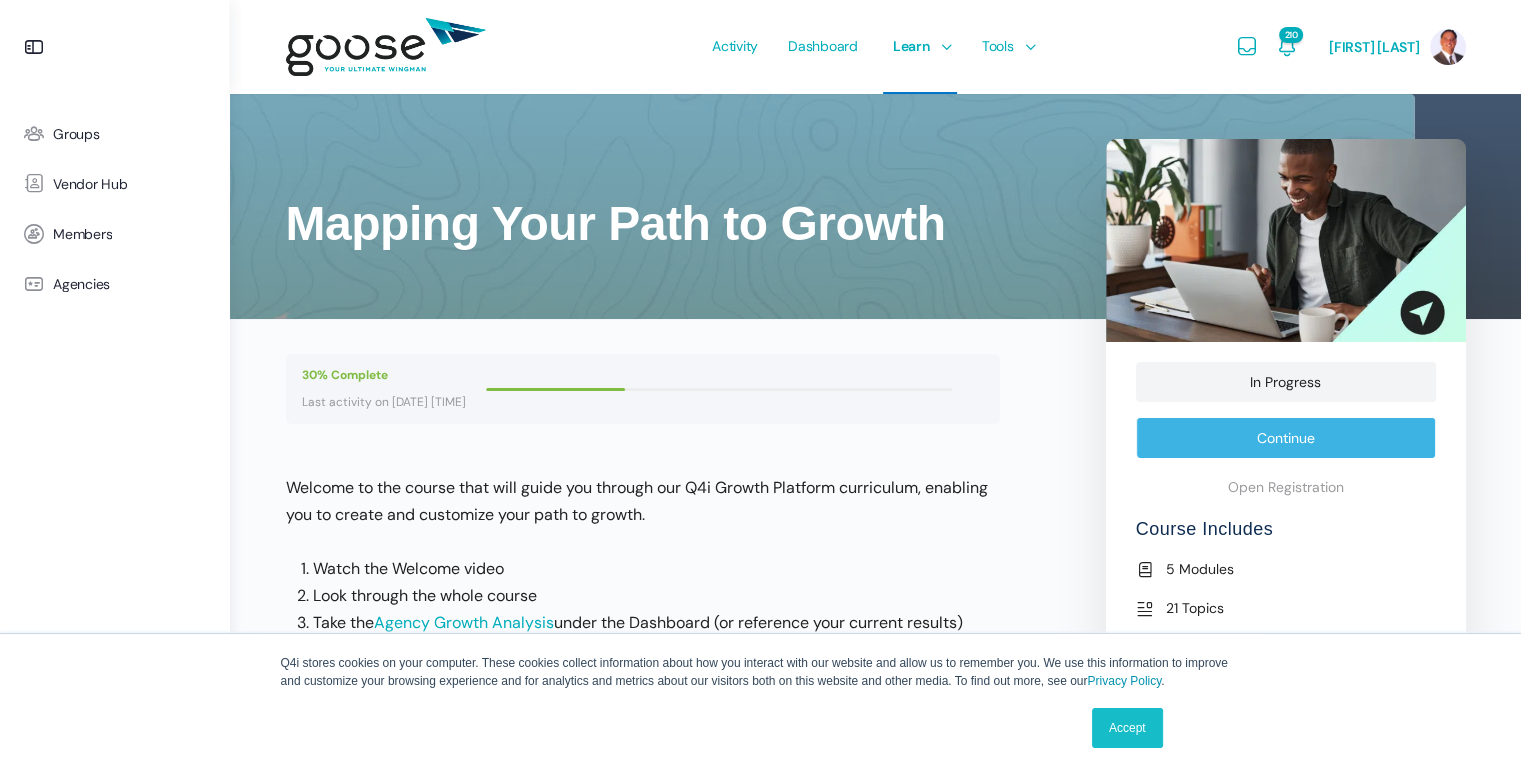 click on "Accept" at bounding box center (1127, 728) 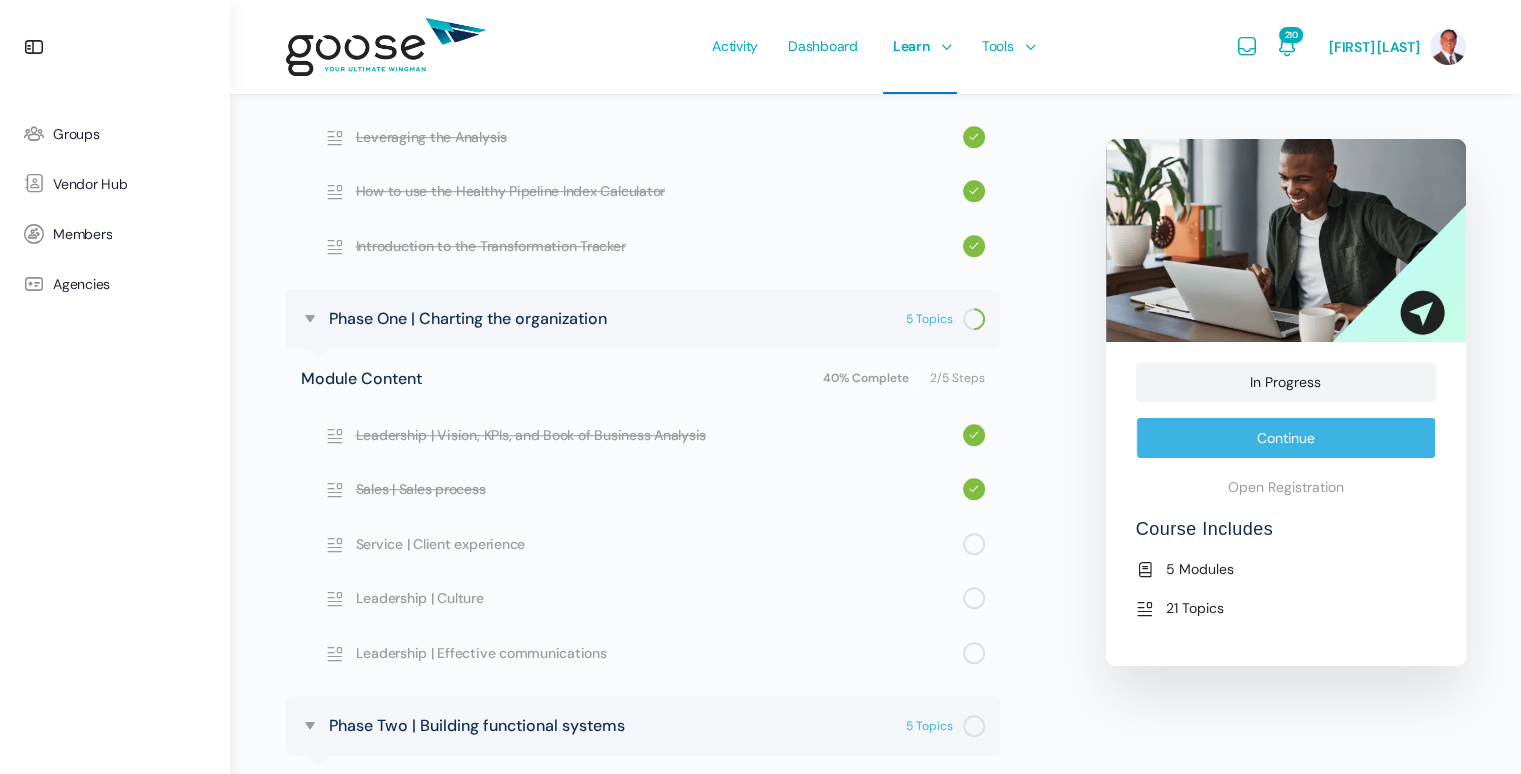scroll, scrollTop: 1300, scrollLeft: 0, axis: vertical 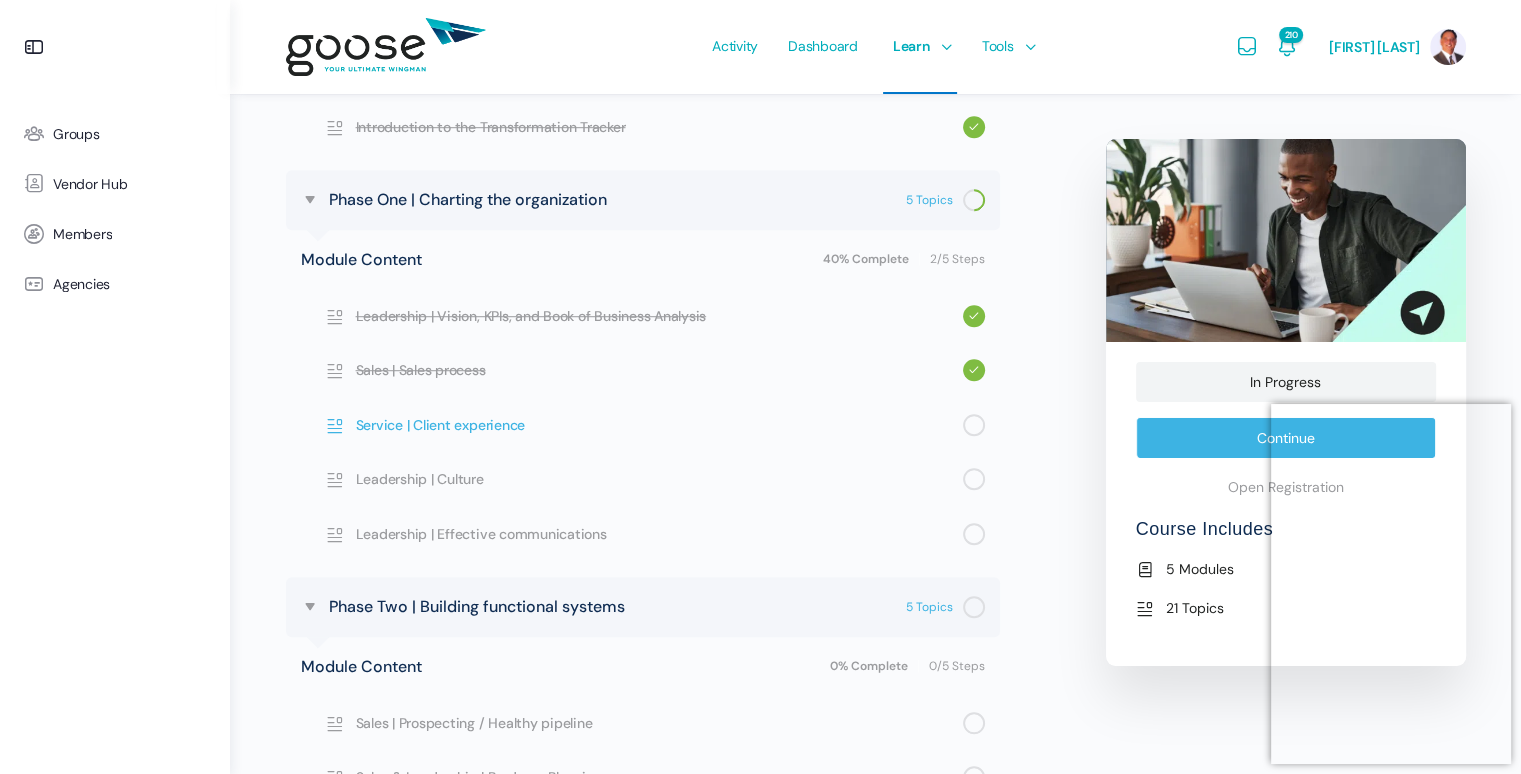 click on "Service | Client experience" at bounding box center (659, 425) 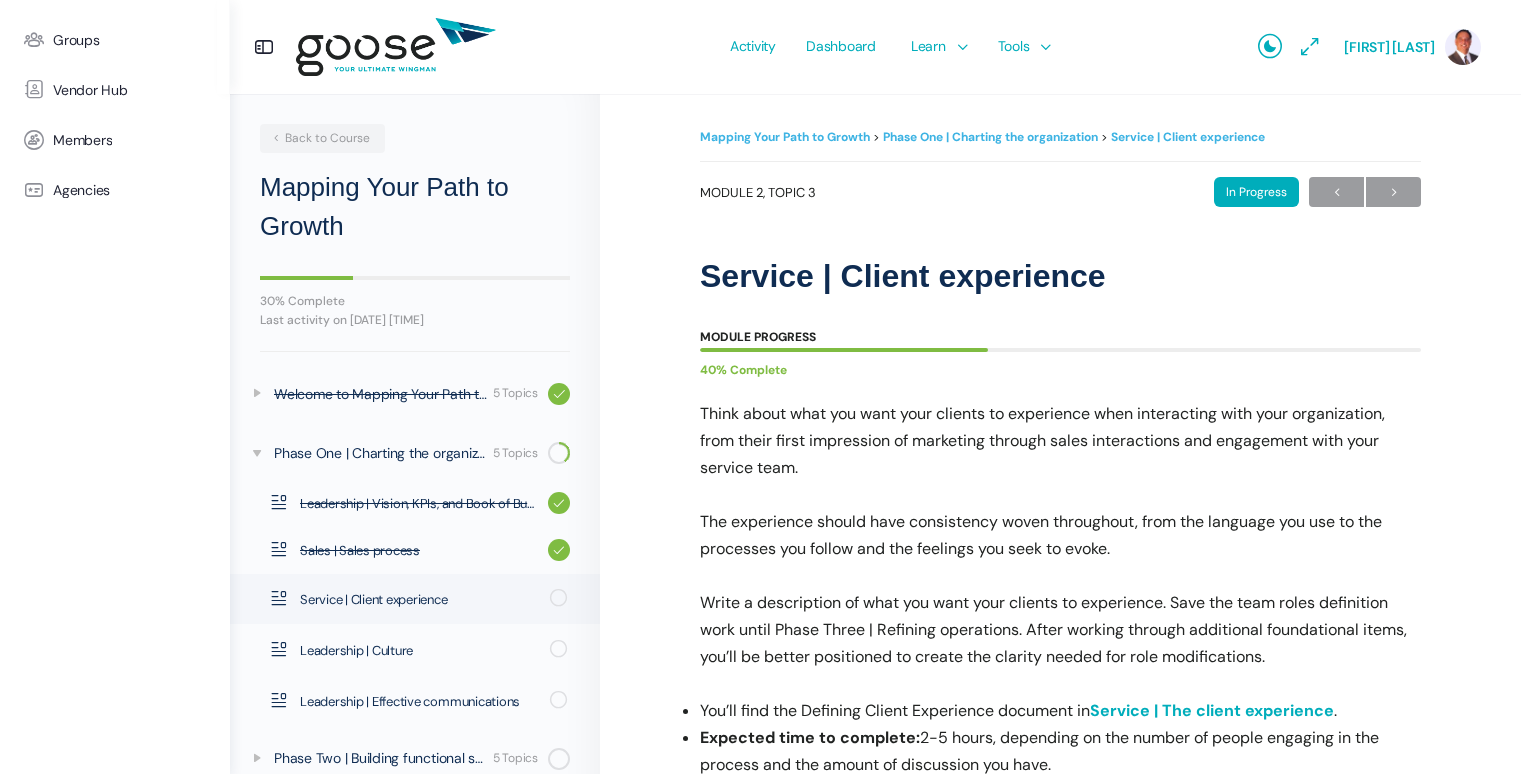 scroll, scrollTop: 0, scrollLeft: 0, axis: both 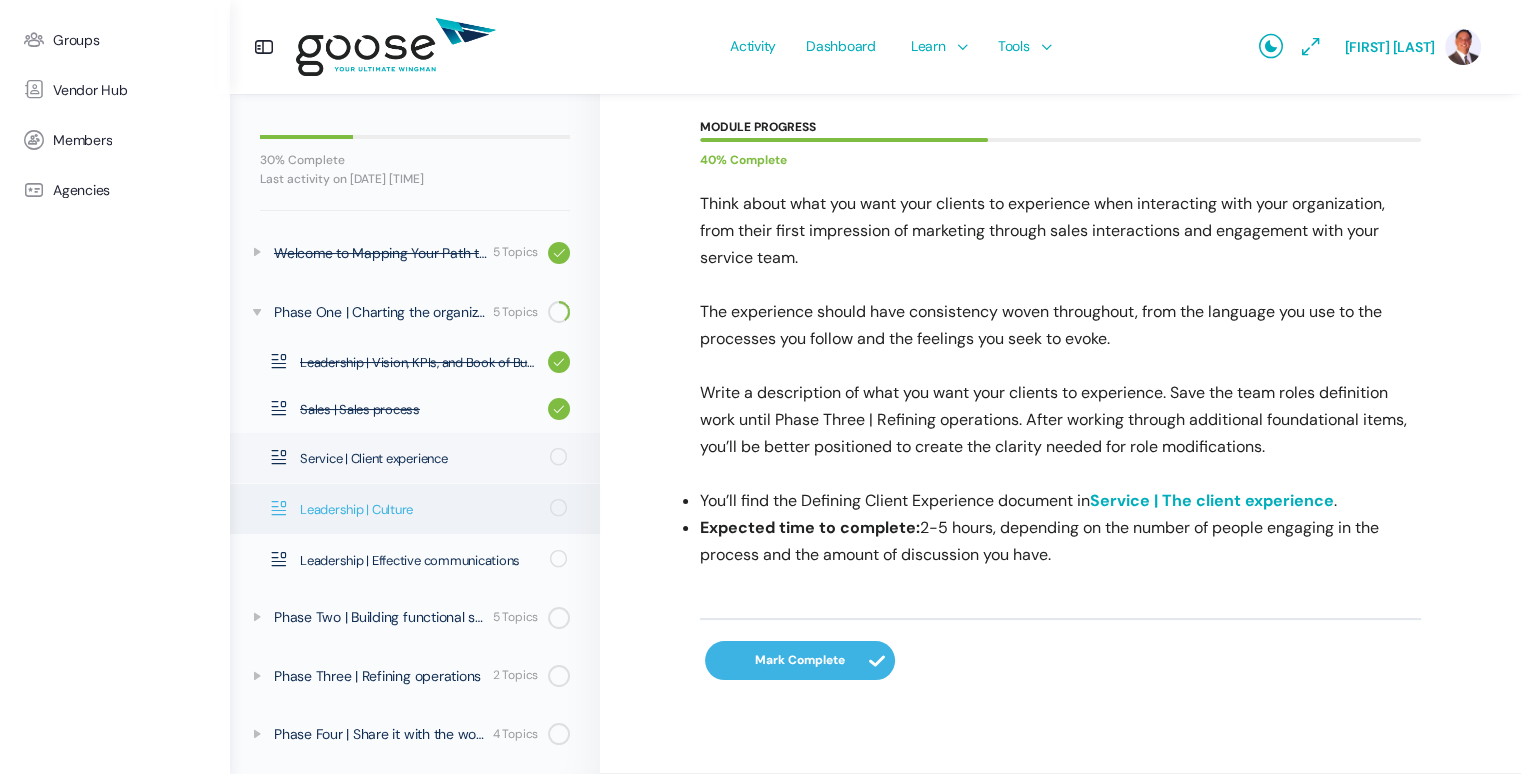 click on "Leadership | Culture" at bounding box center [418, 510] 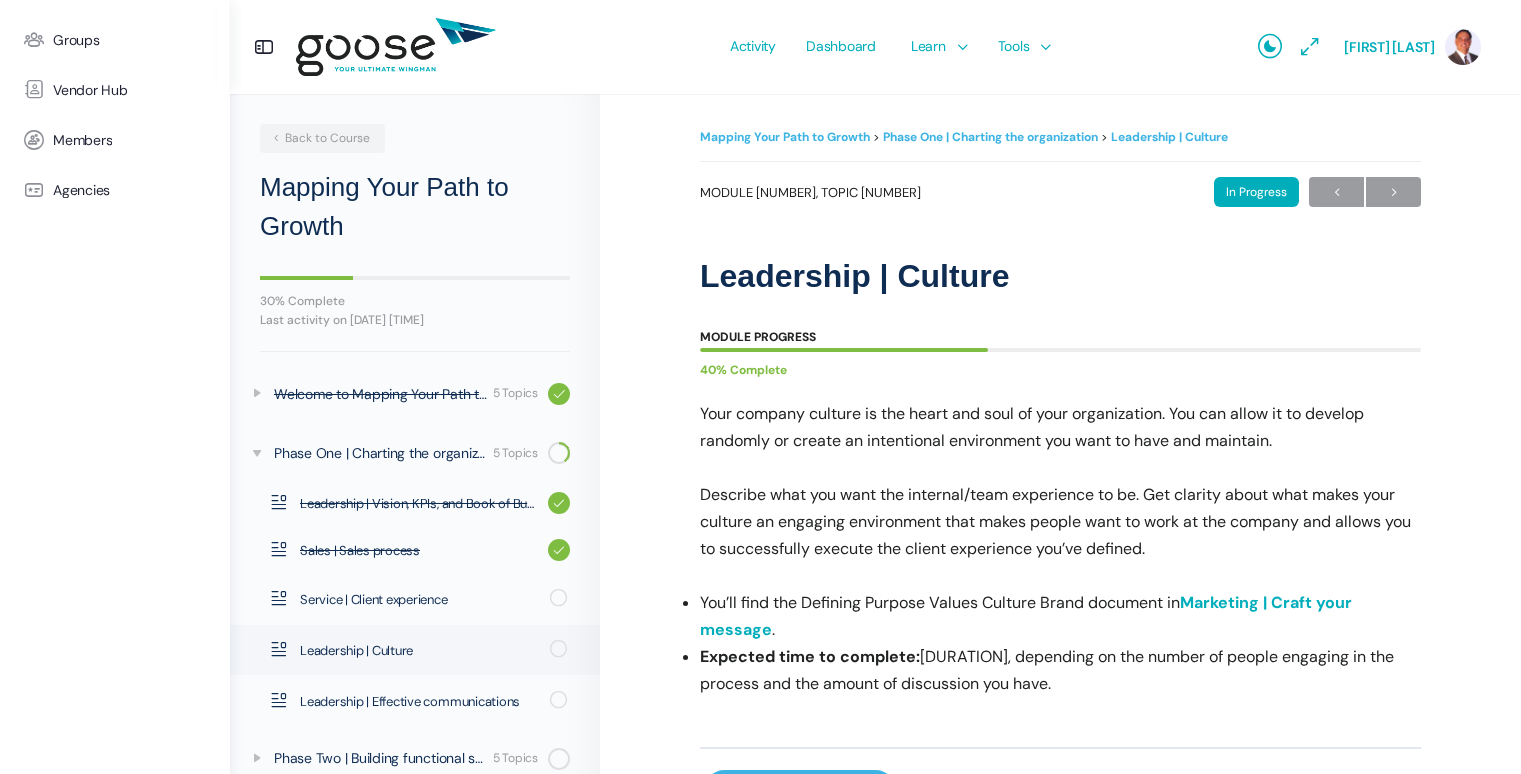 scroll, scrollTop: 0, scrollLeft: 0, axis: both 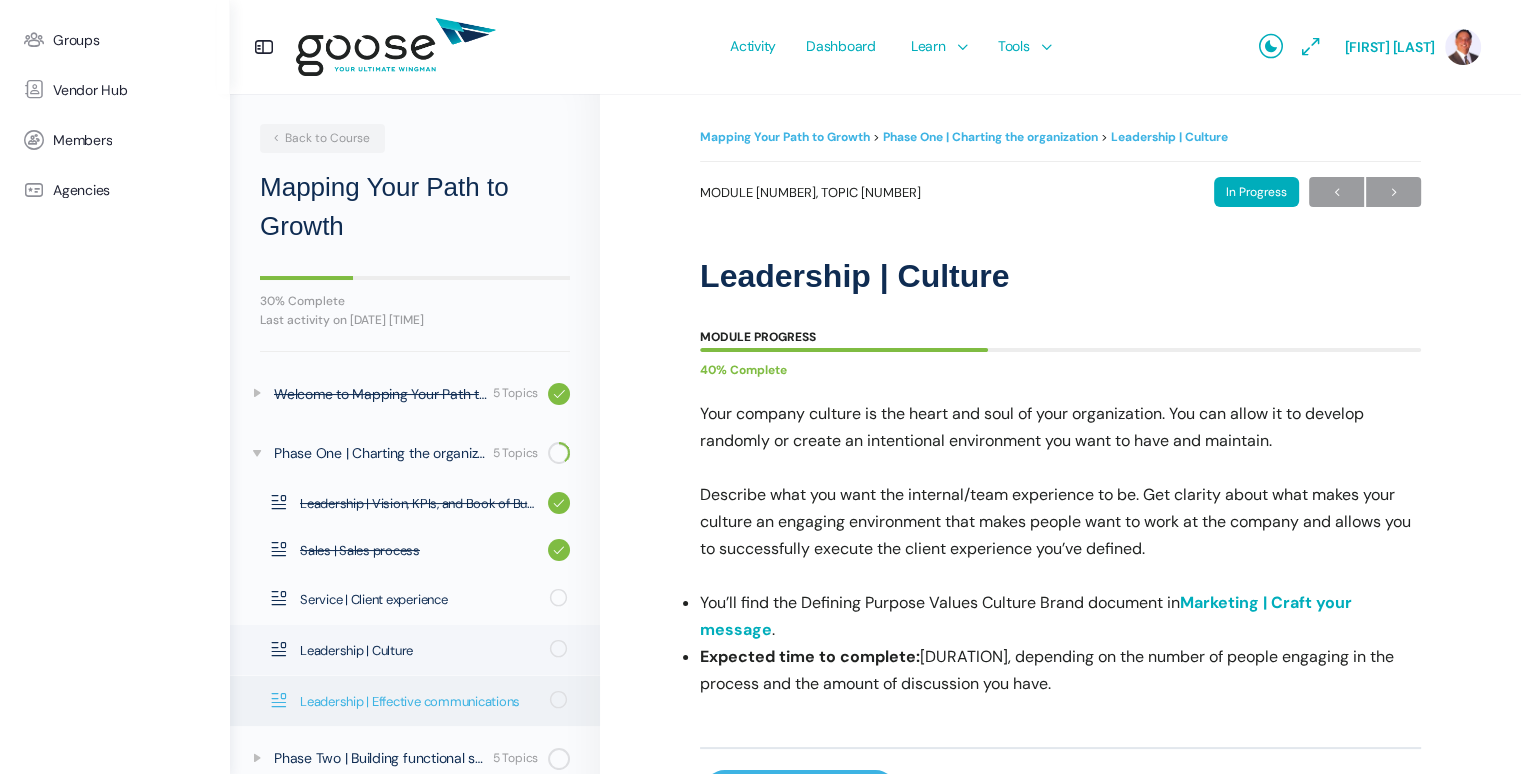 click on "Leadership | Effective communications" at bounding box center (418, 702) 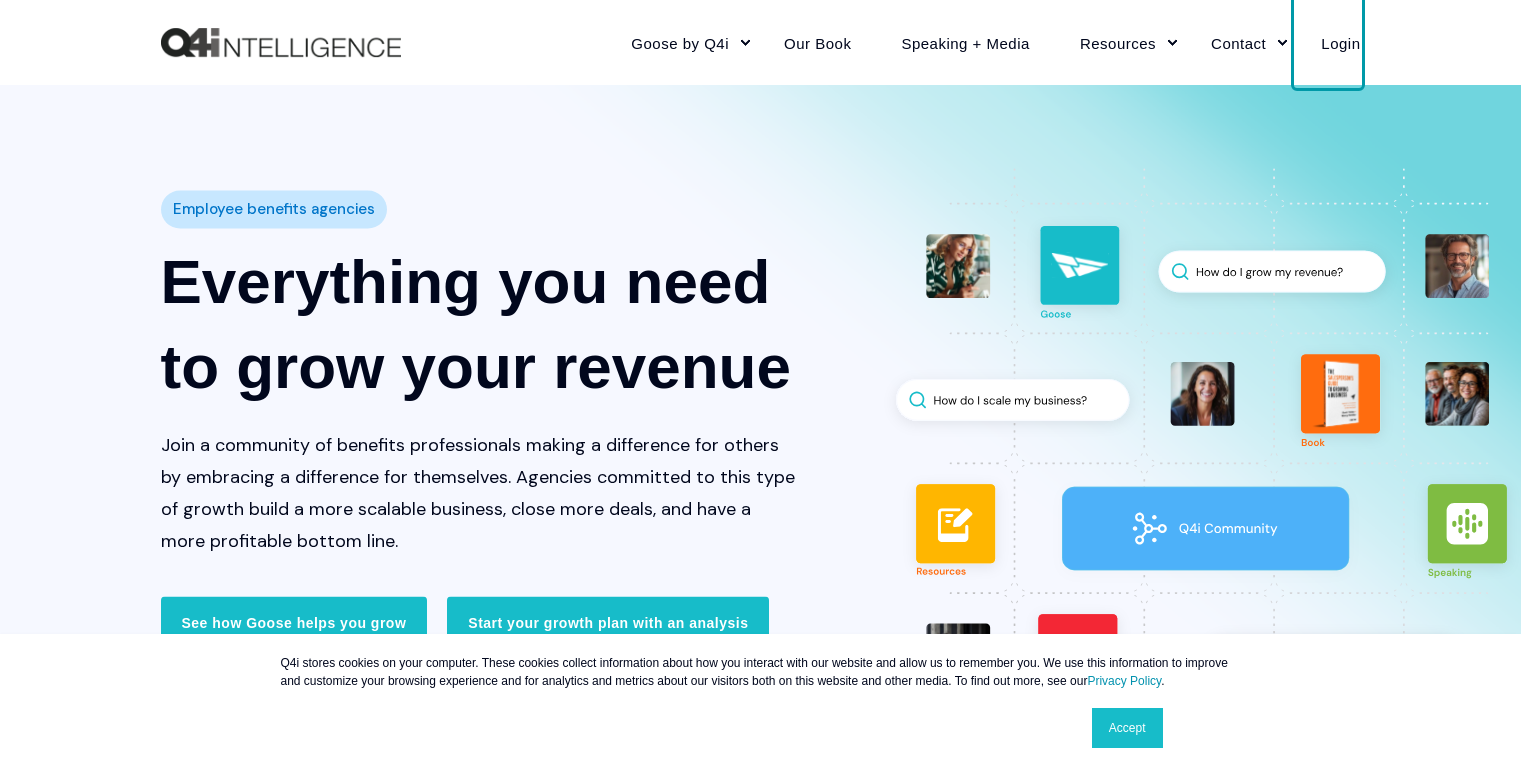 scroll, scrollTop: 0, scrollLeft: 0, axis: both 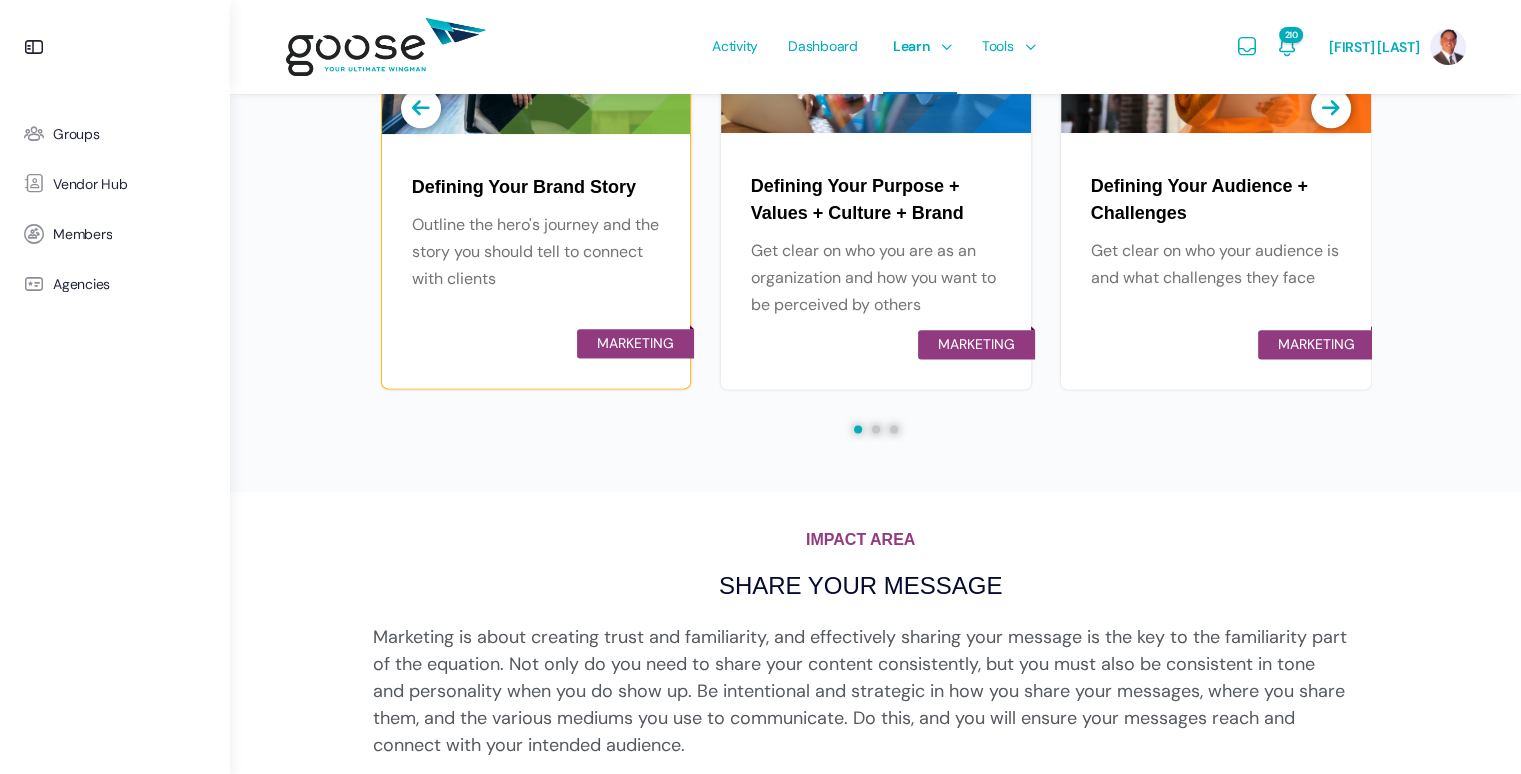 click on "Outline the hero's journey and the story you should tell to connect with clients" at bounding box center [536, 251] 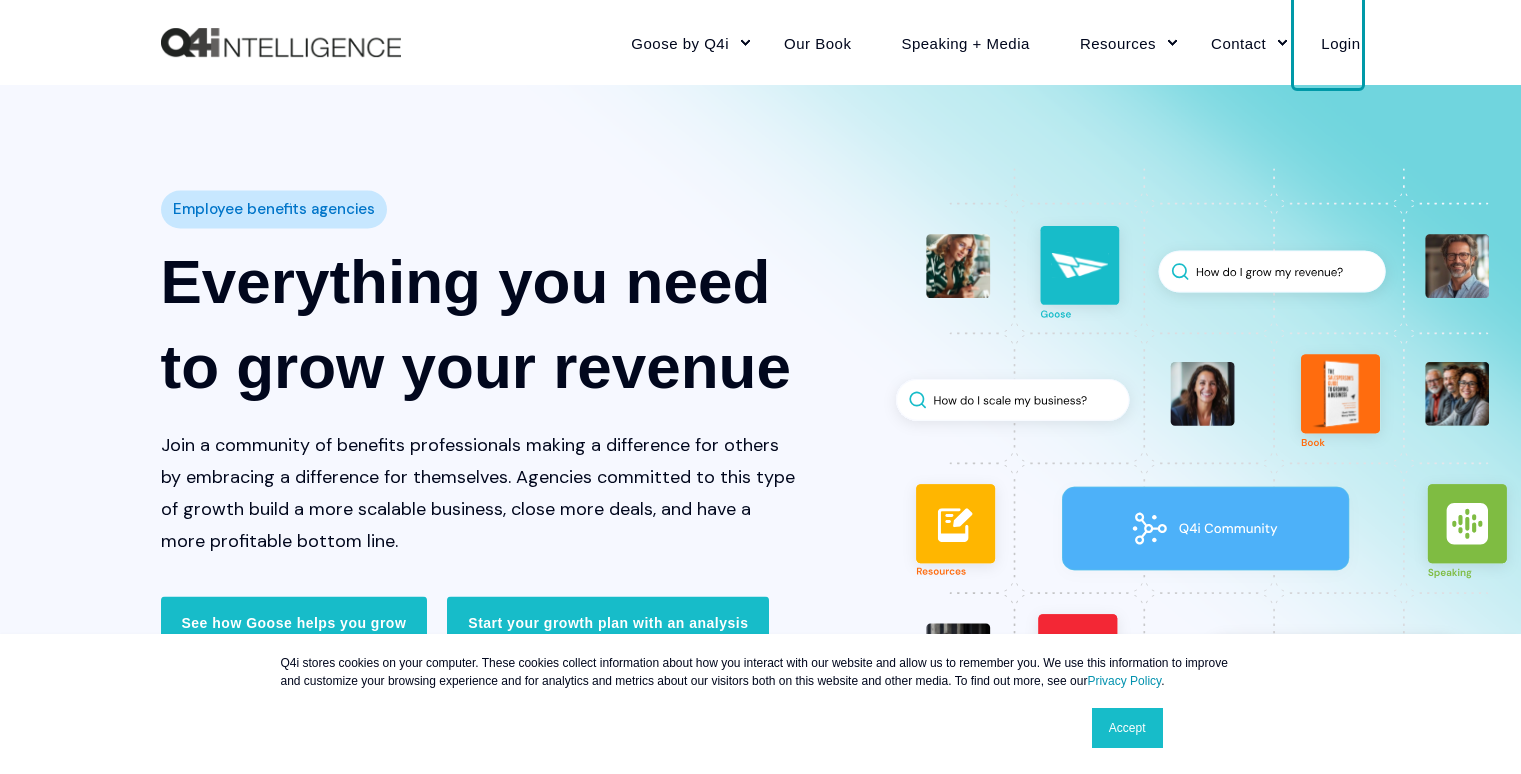 scroll, scrollTop: 0, scrollLeft: 0, axis: both 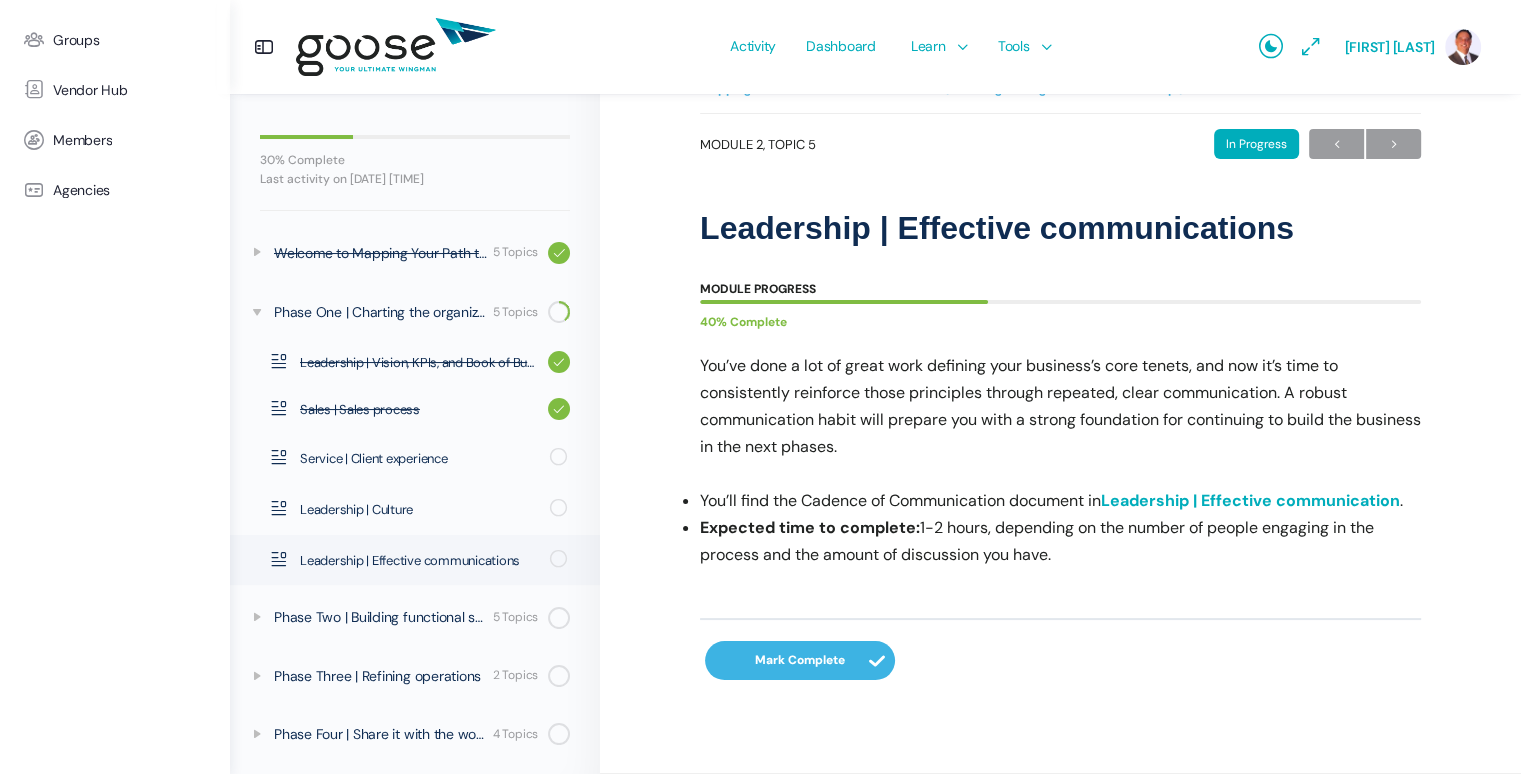 click on "Leadership | Effective communication" at bounding box center (1250, 500) 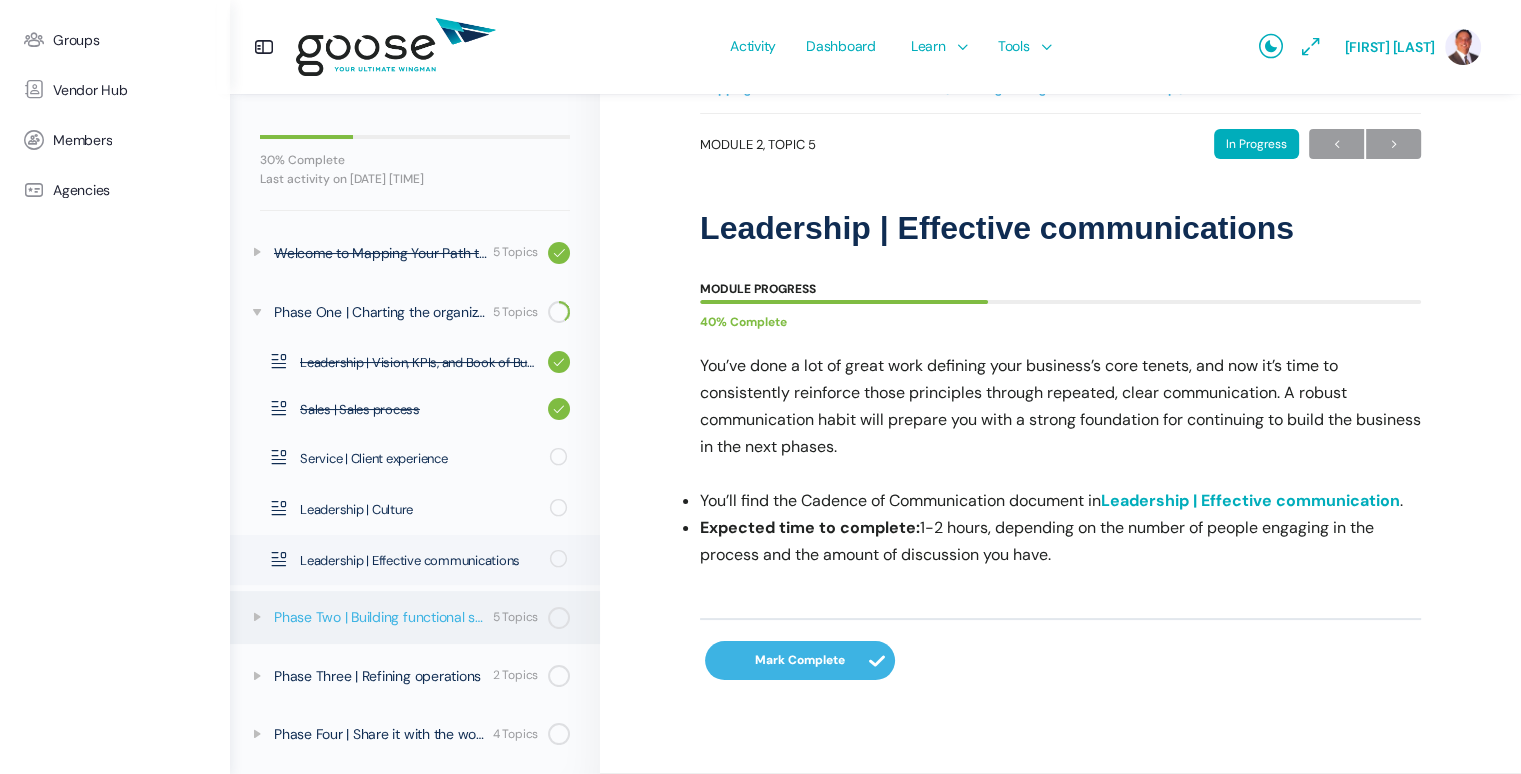 click on "Phase Two | Building functional systems" at bounding box center [380, 617] 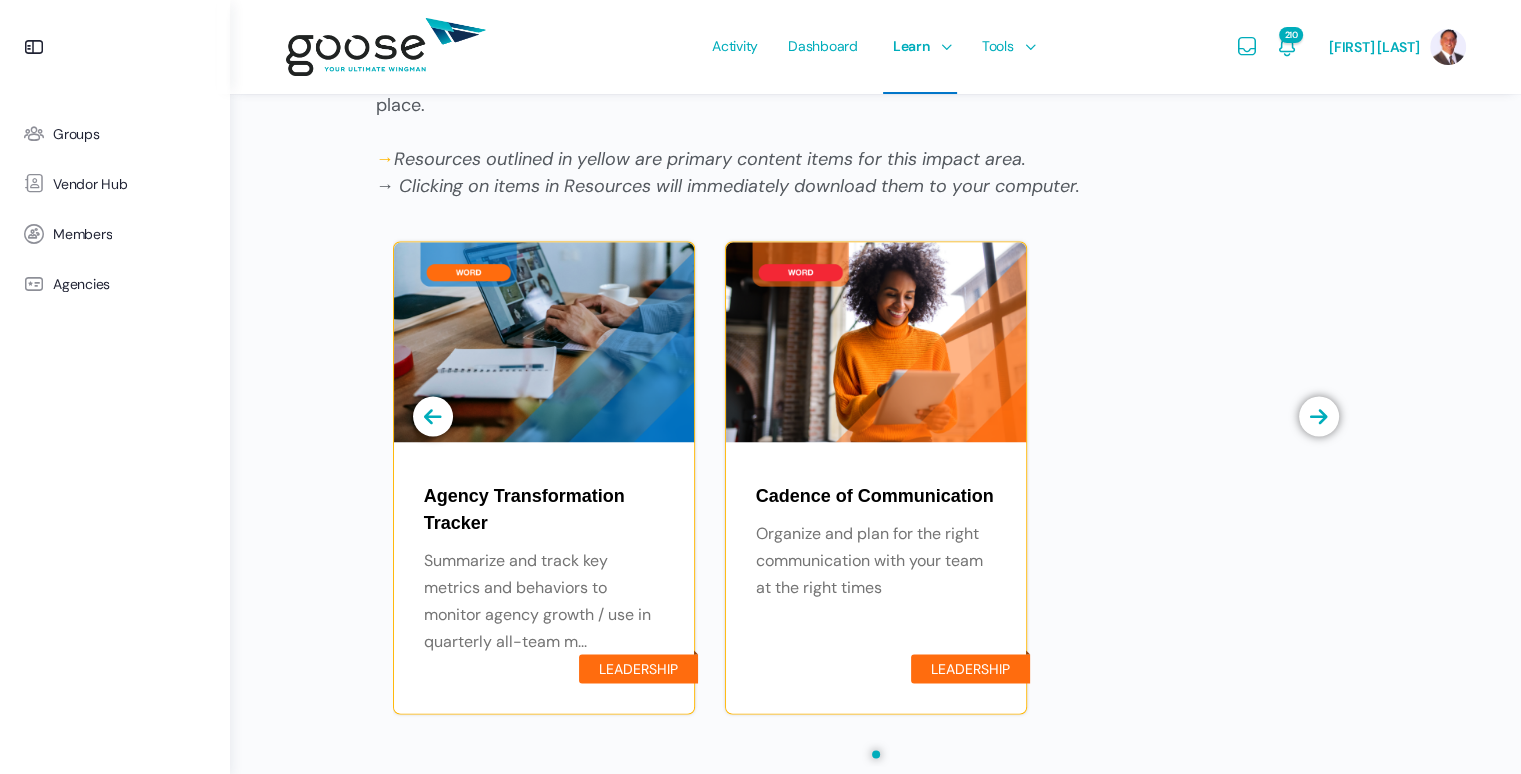 scroll, scrollTop: 3979, scrollLeft: 0, axis: vertical 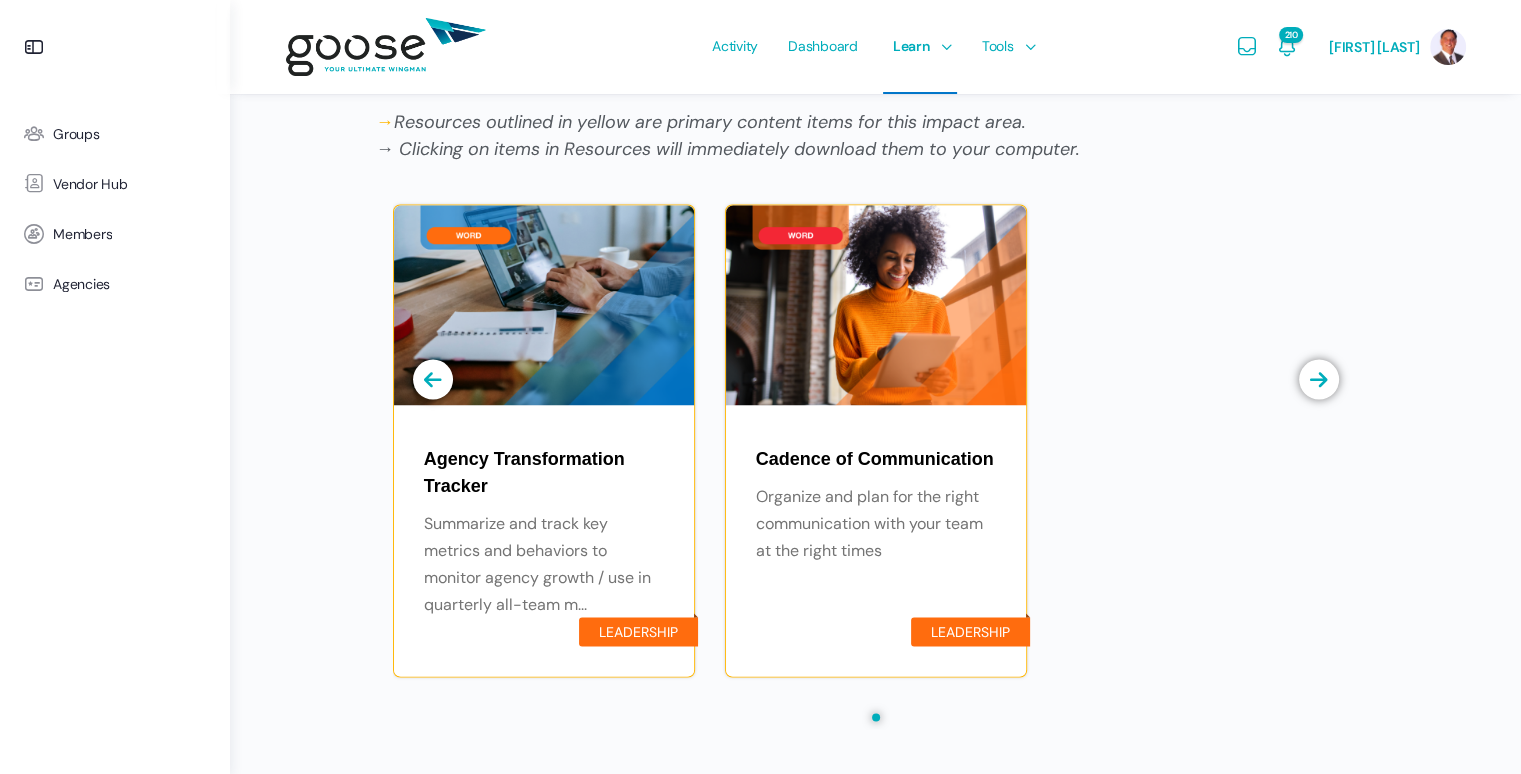 click on "Cadence of Communication" at bounding box center [876, 459] 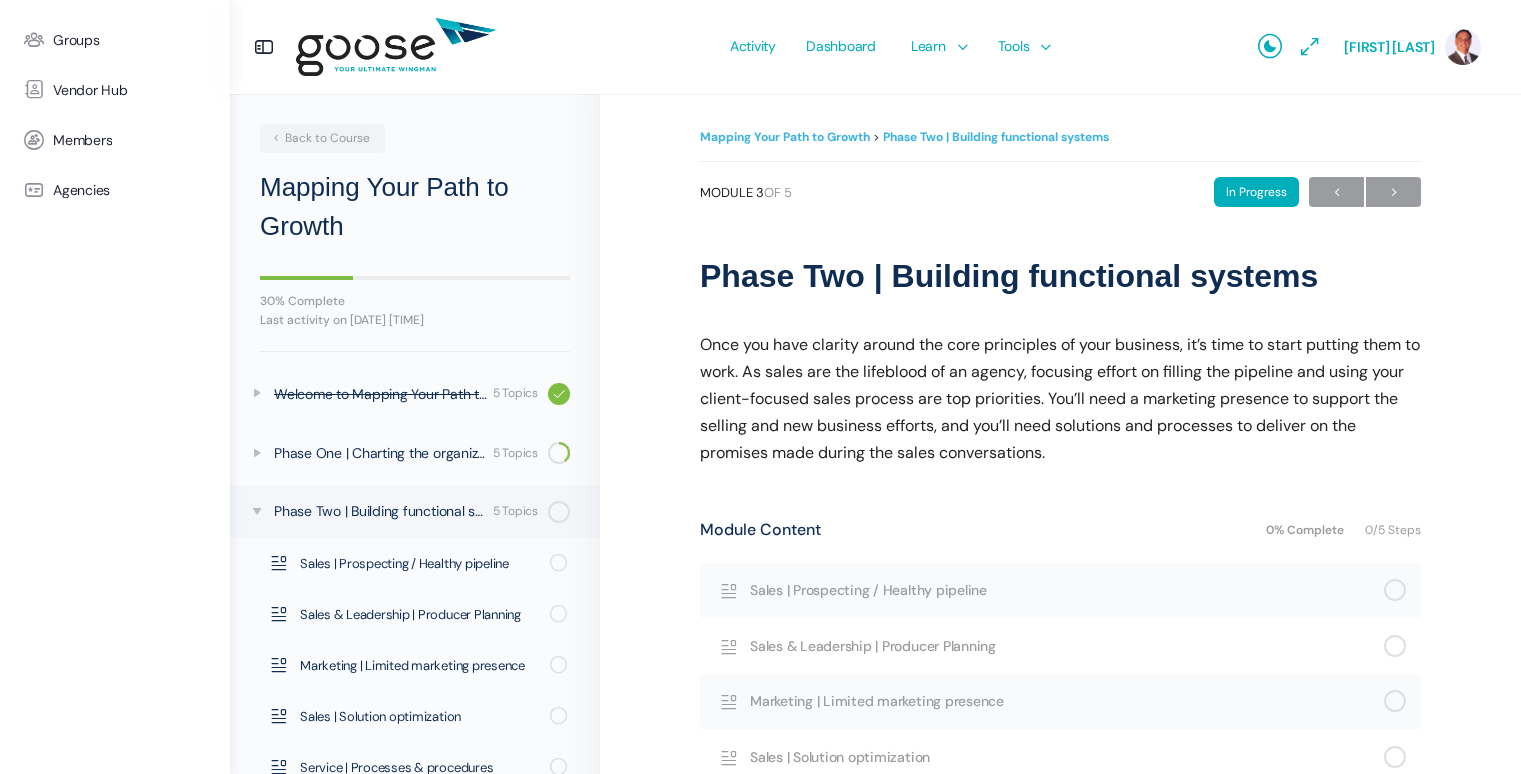 scroll, scrollTop: 0, scrollLeft: 0, axis: both 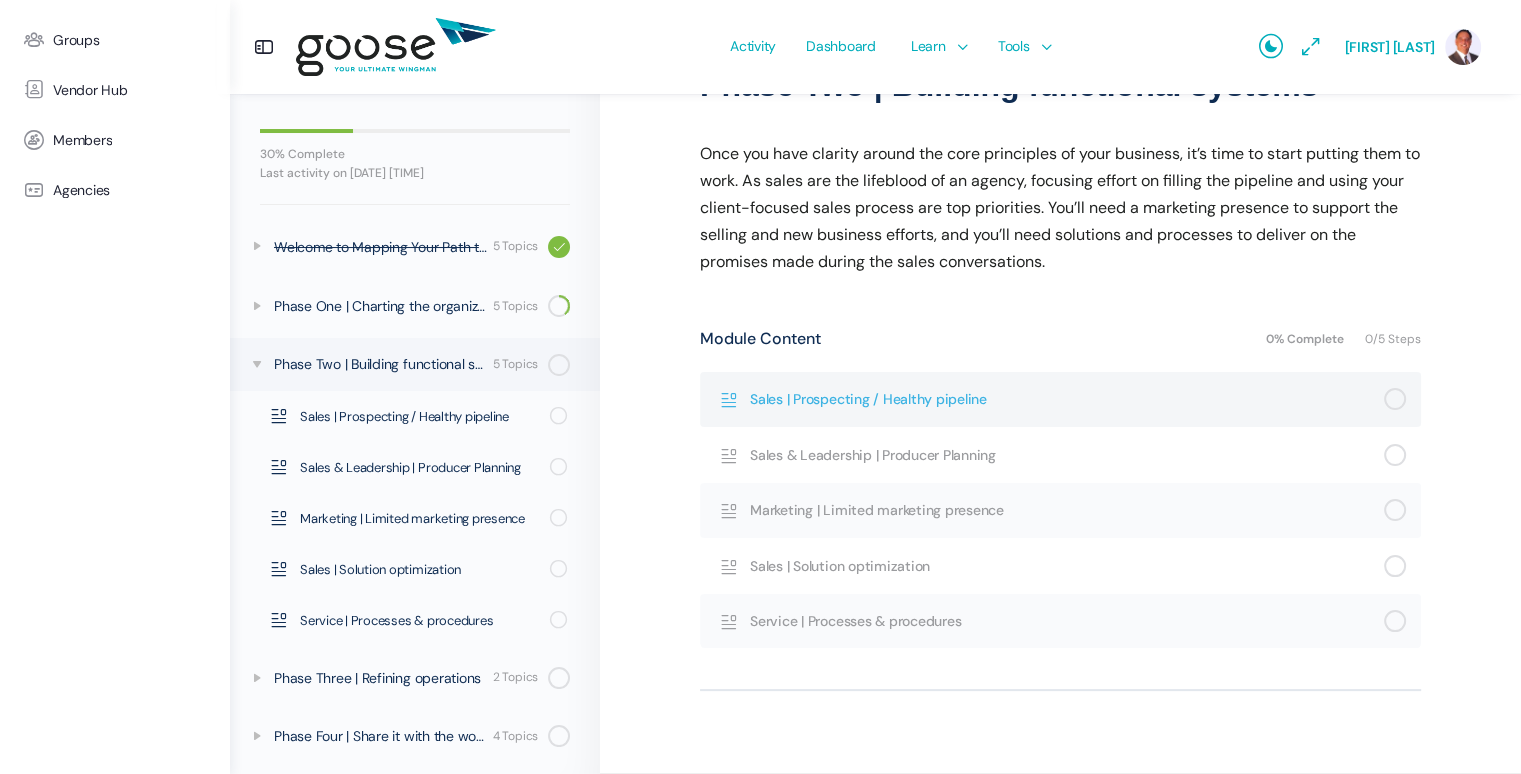 click on "Sales | Prospecting / Healthy pipeline" at bounding box center (1067, 399) 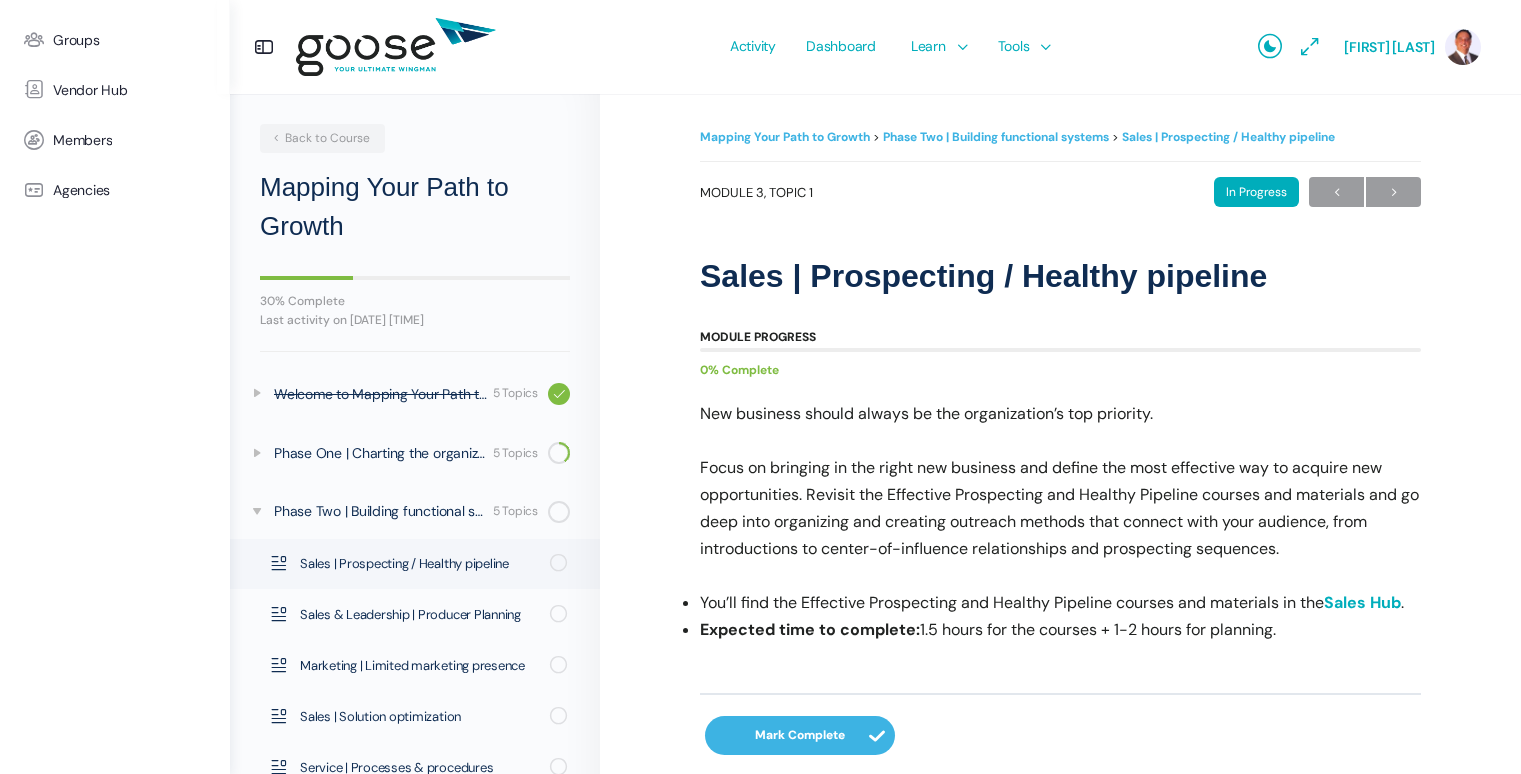 scroll, scrollTop: 0, scrollLeft: 0, axis: both 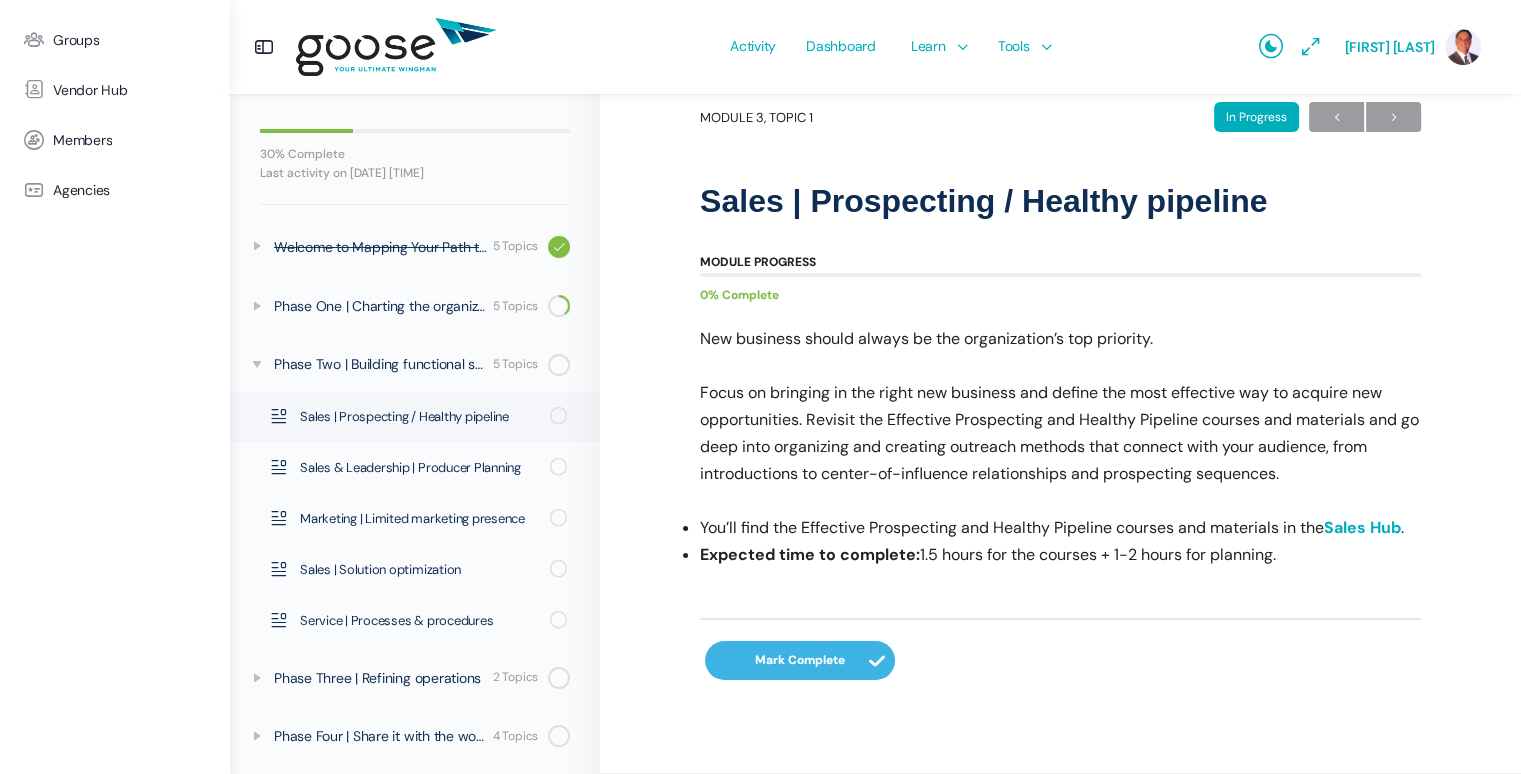 click on "Sales Hub" at bounding box center (1362, 527) 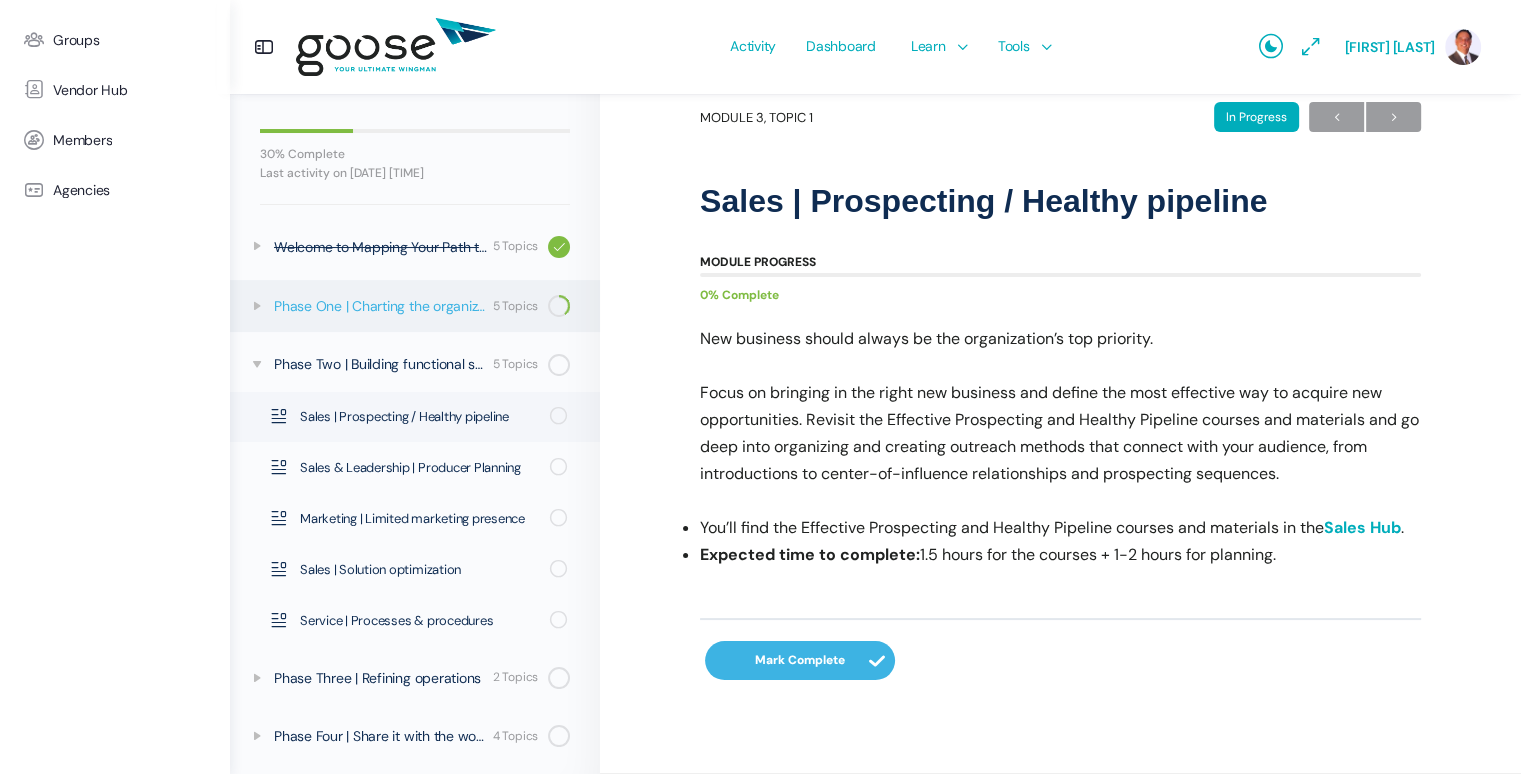 click on "Phase One | Charting the organization" at bounding box center (380, 306) 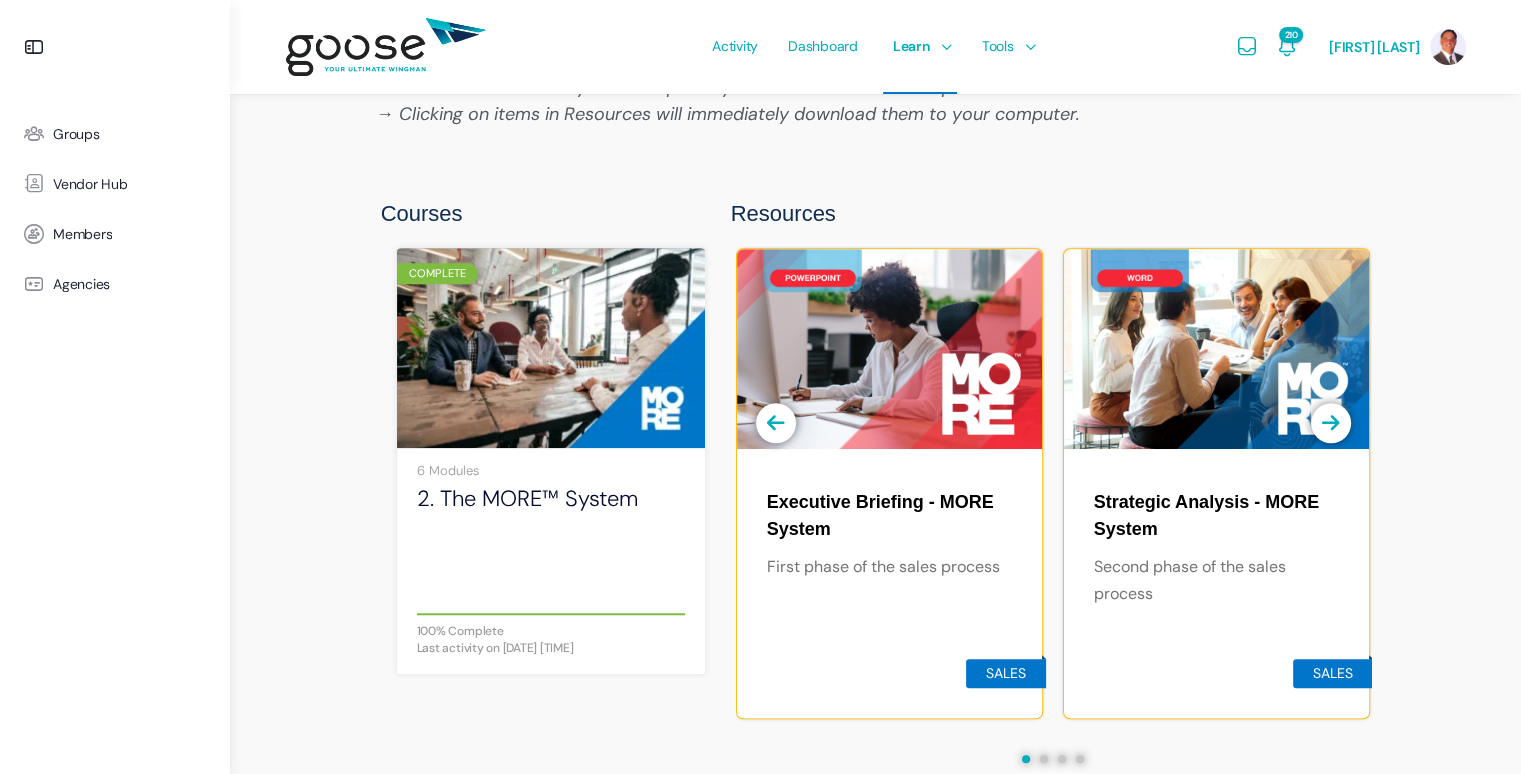 scroll, scrollTop: 1400, scrollLeft: 0, axis: vertical 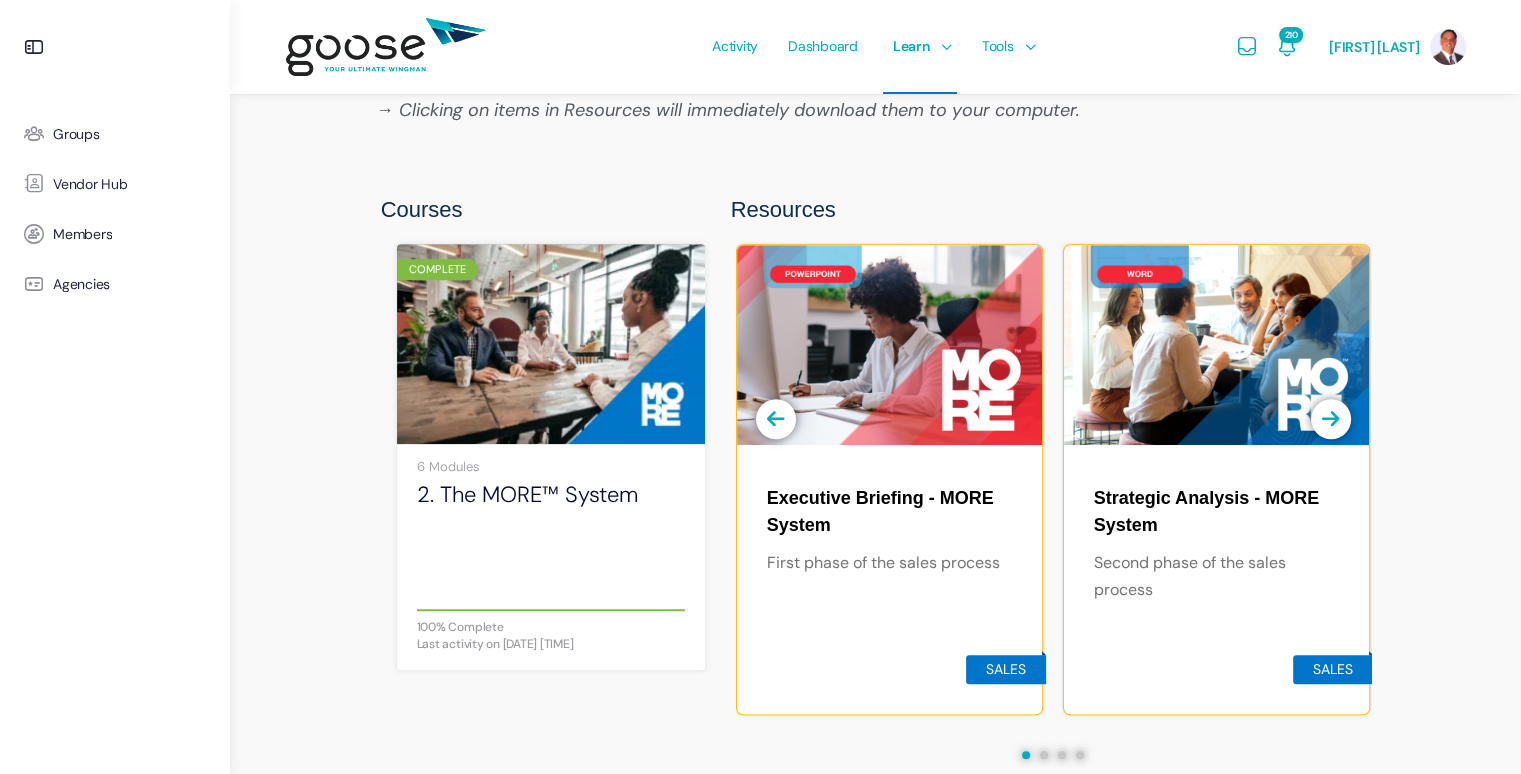 click on "Executive Briefing - MORE System" at bounding box center (889, 512) 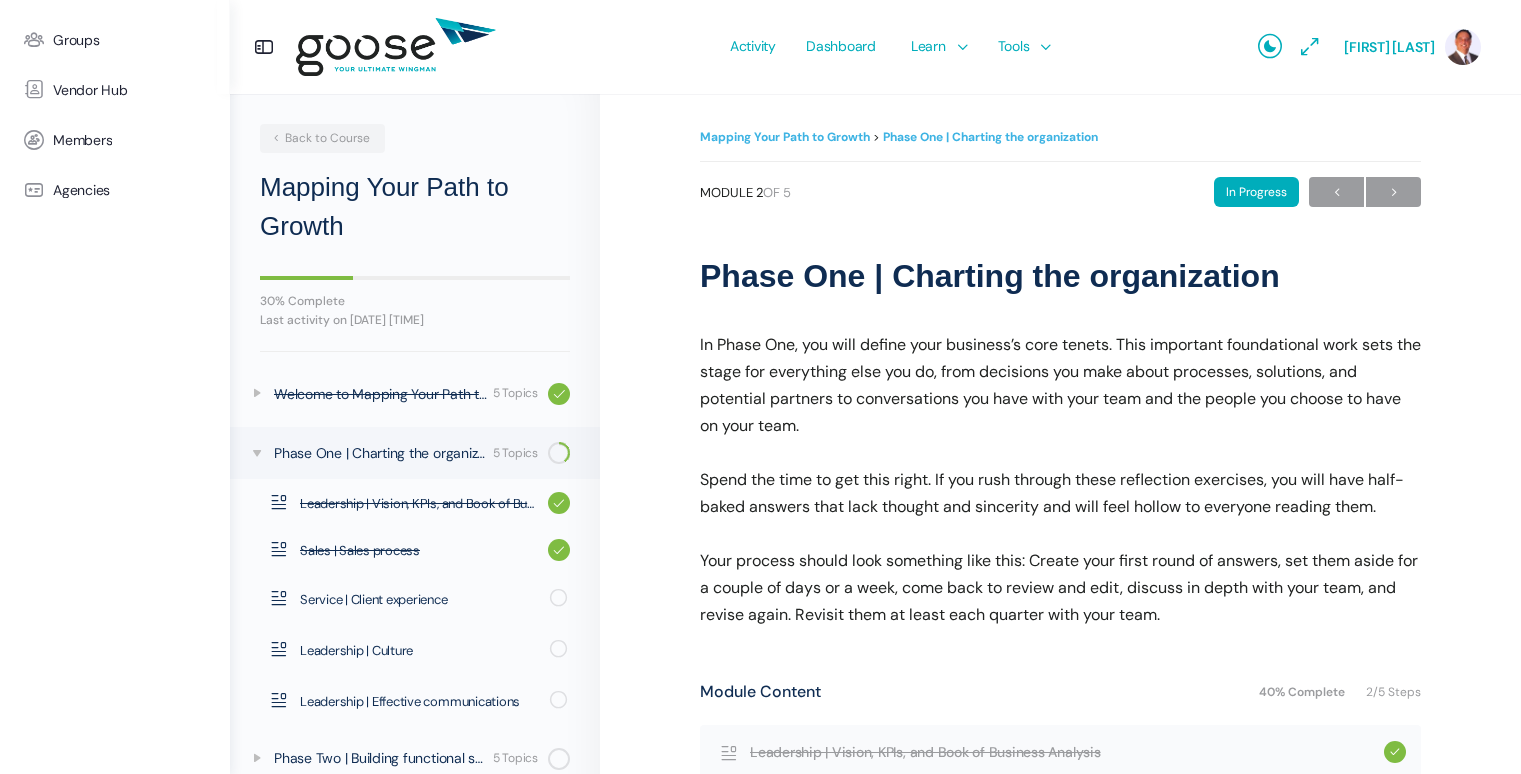 scroll, scrollTop: 0, scrollLeft: 0, axis: both 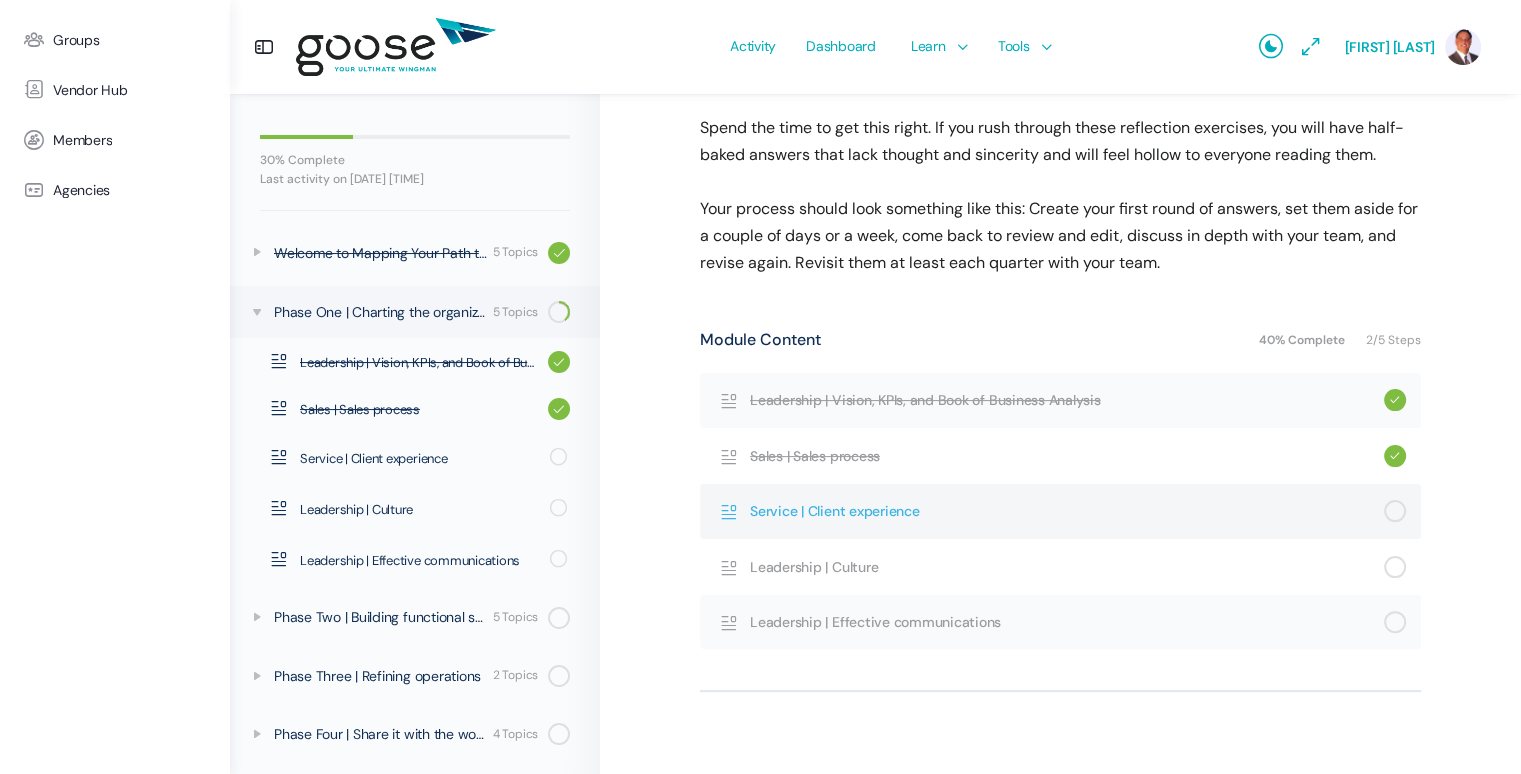 click on "Service | Client experience" at bounding box center (1067, 511) 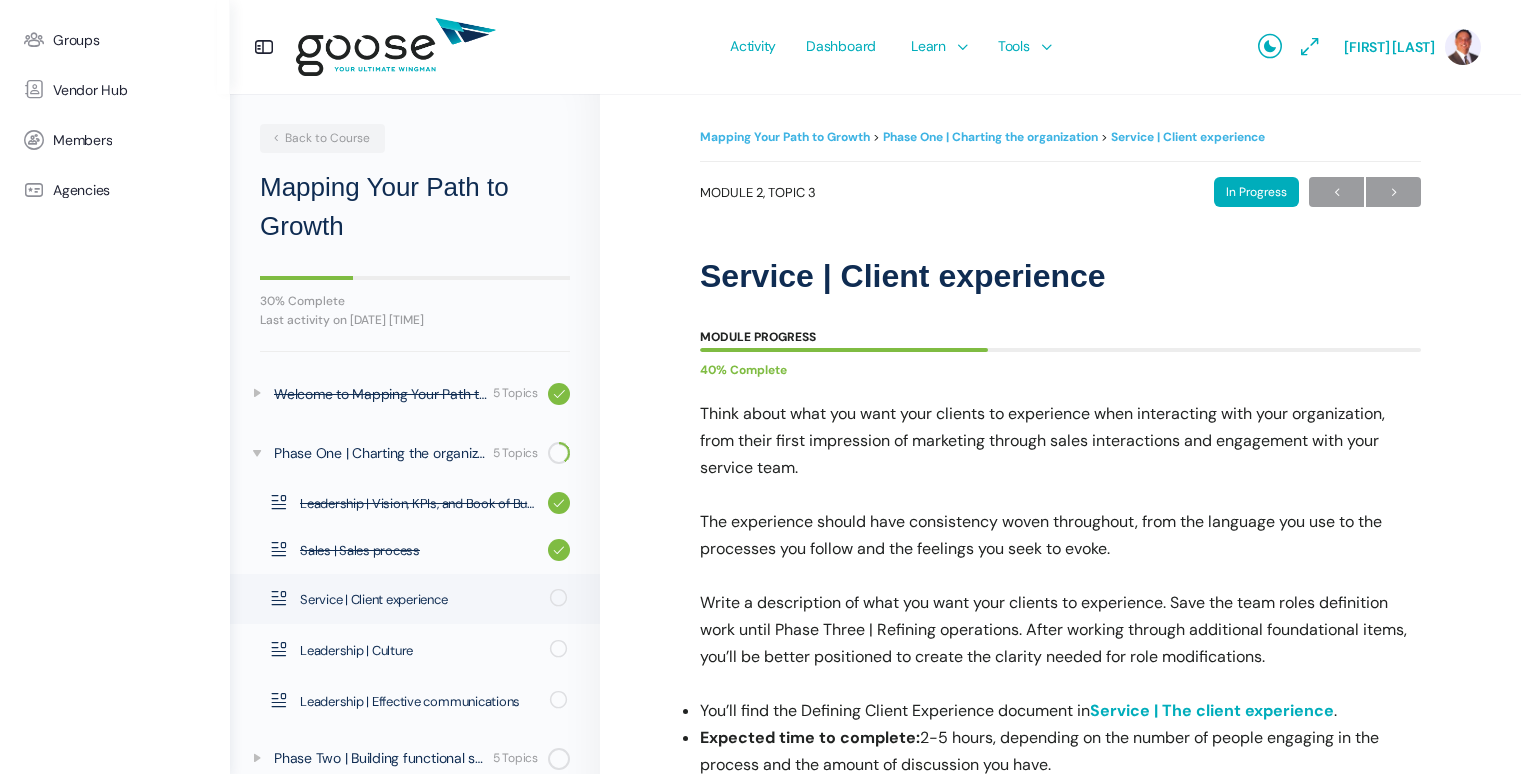 scroll, scrollTop: 0, scrollLeft: 0, axis: both 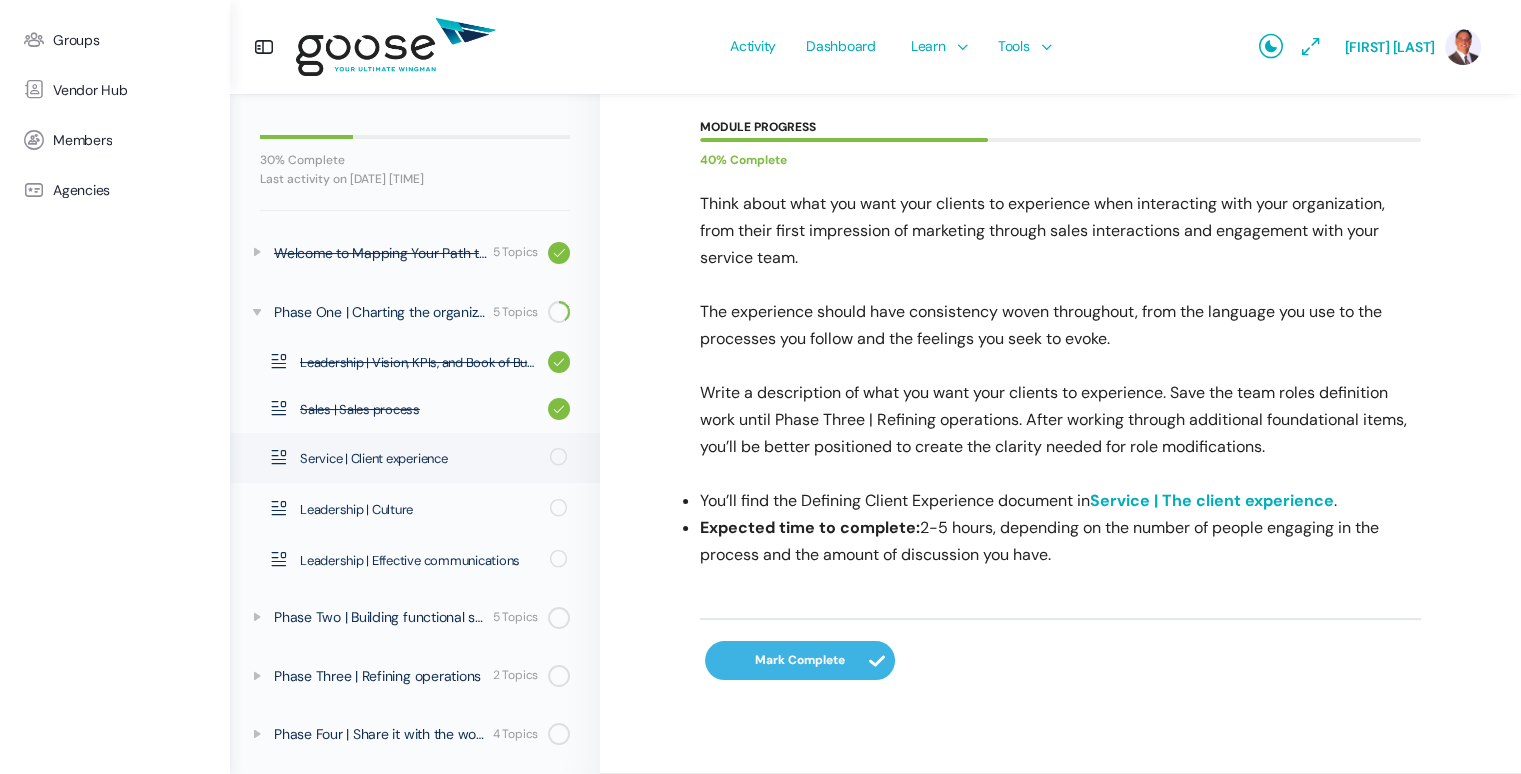 click on "Service | The client experience" at bounding box center [1212, 500] 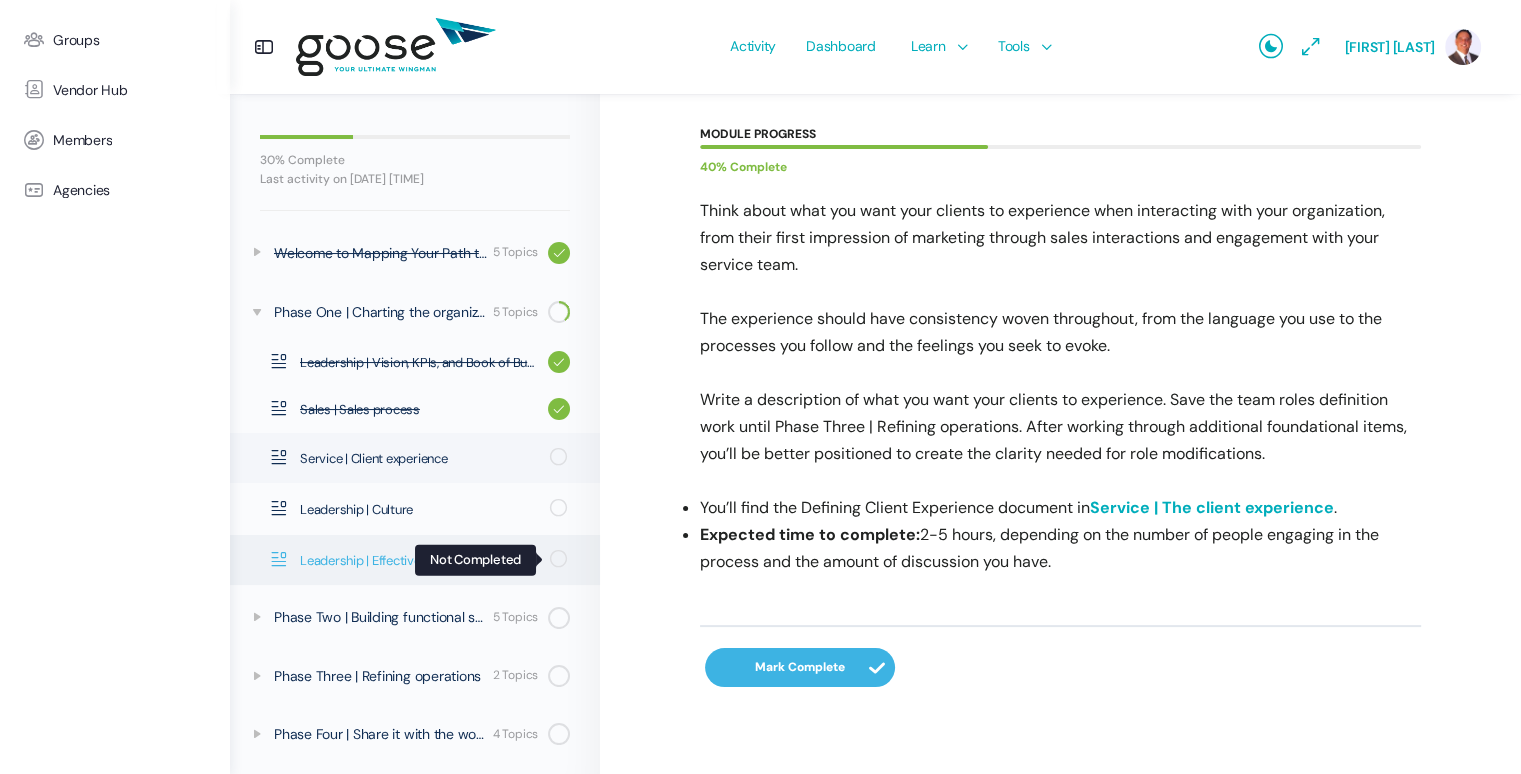 scroll, scrollTop: 210, scrollLeft: 0, axis: vertical 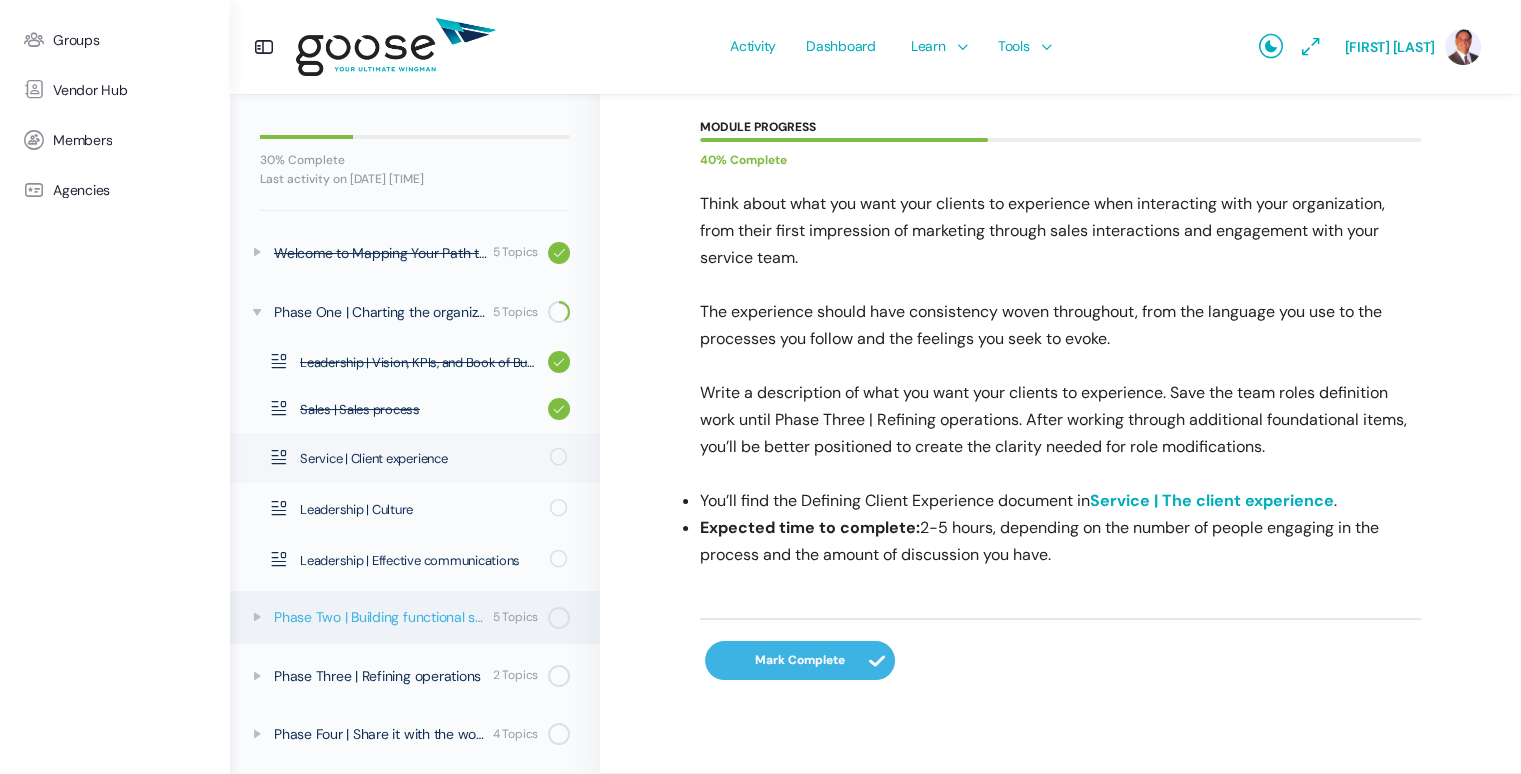 click on "Phase Two | Building functional systems" at bounding box center (380, 617) 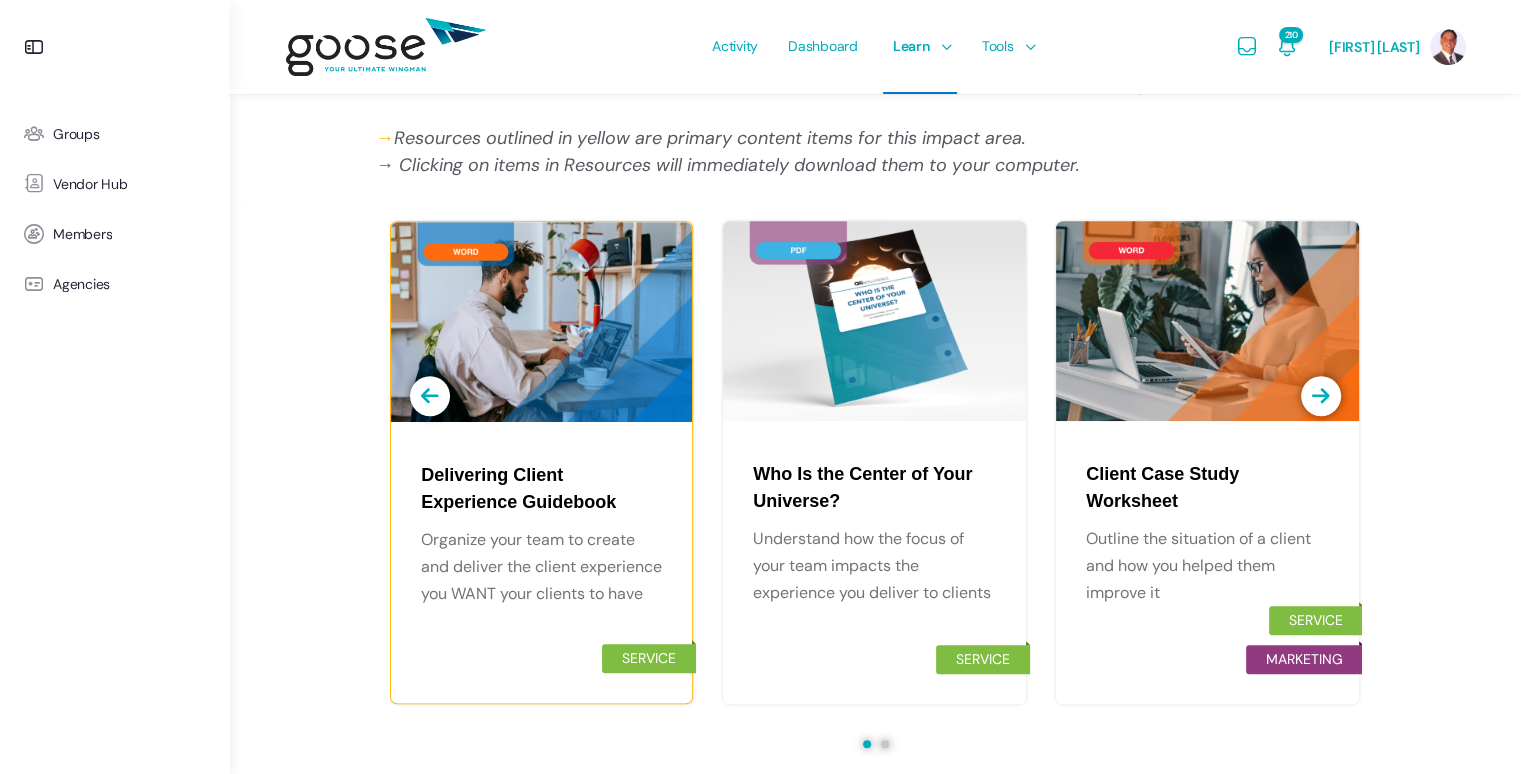 scroll, scrollTop: 843, scrollLeft: 0, axis: vertical 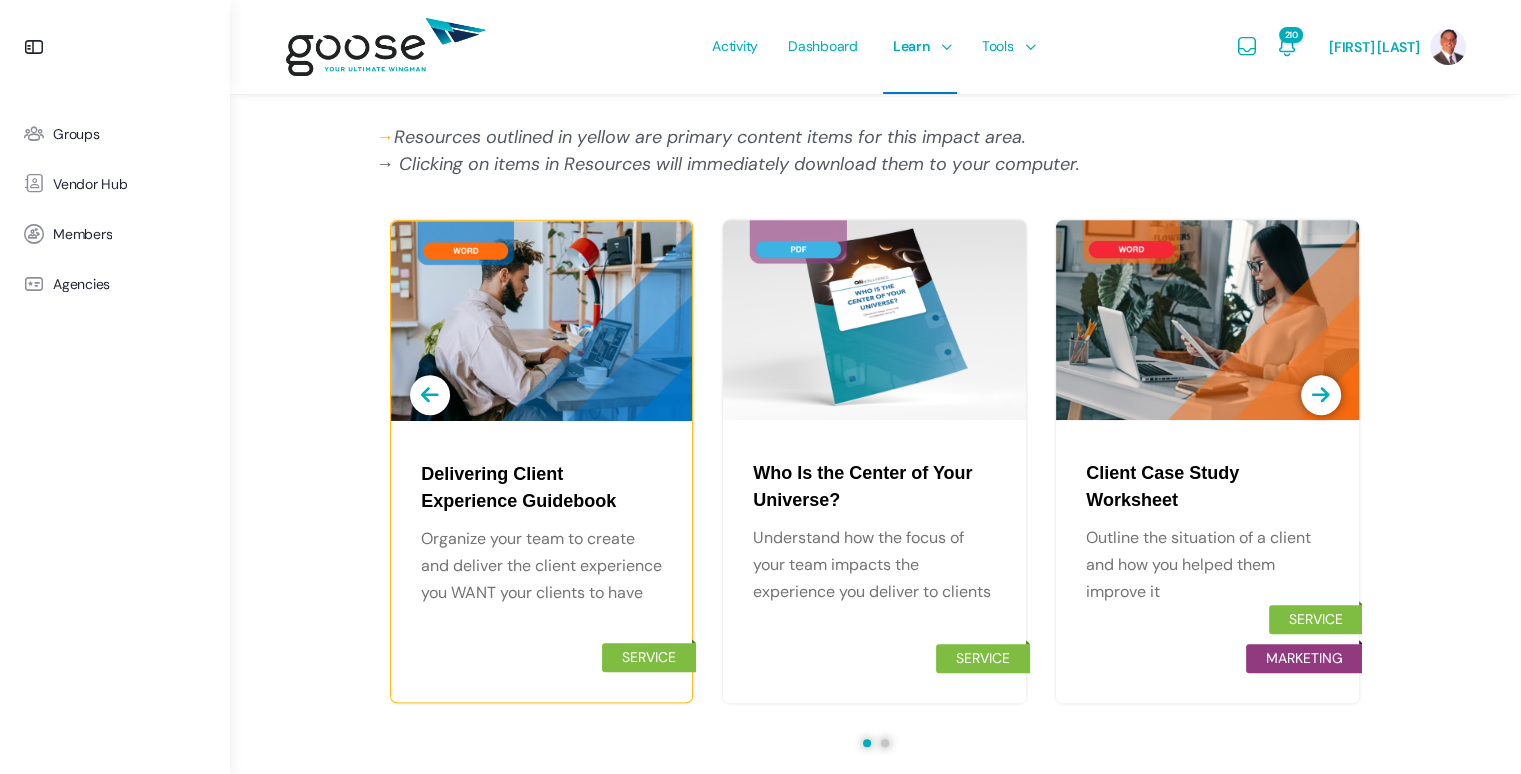 click on "Client Case Study Worksheet" at bounding box center (1207, 487) 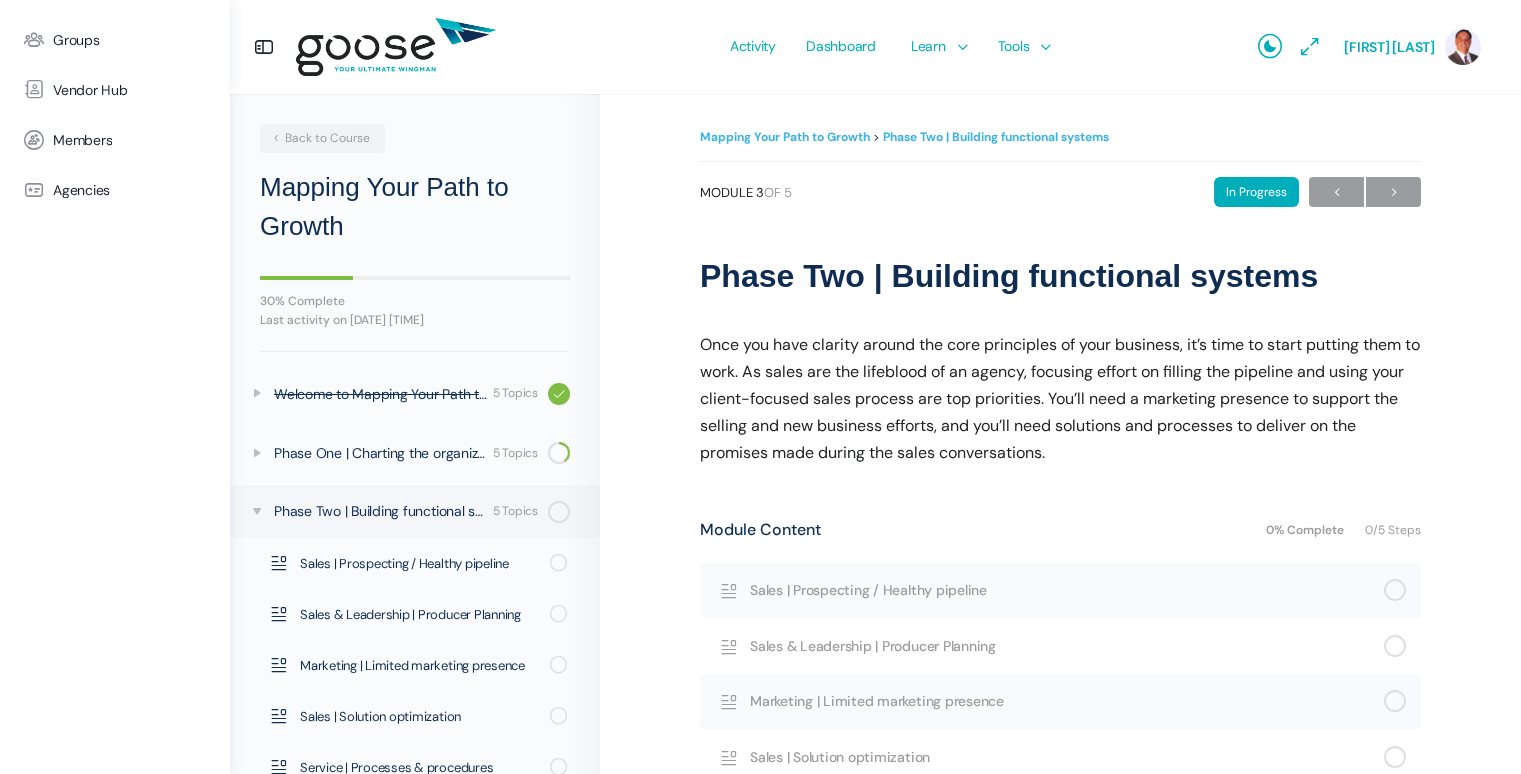 scroll, scrollTop: 0, scrollLeft: 0, axis: both 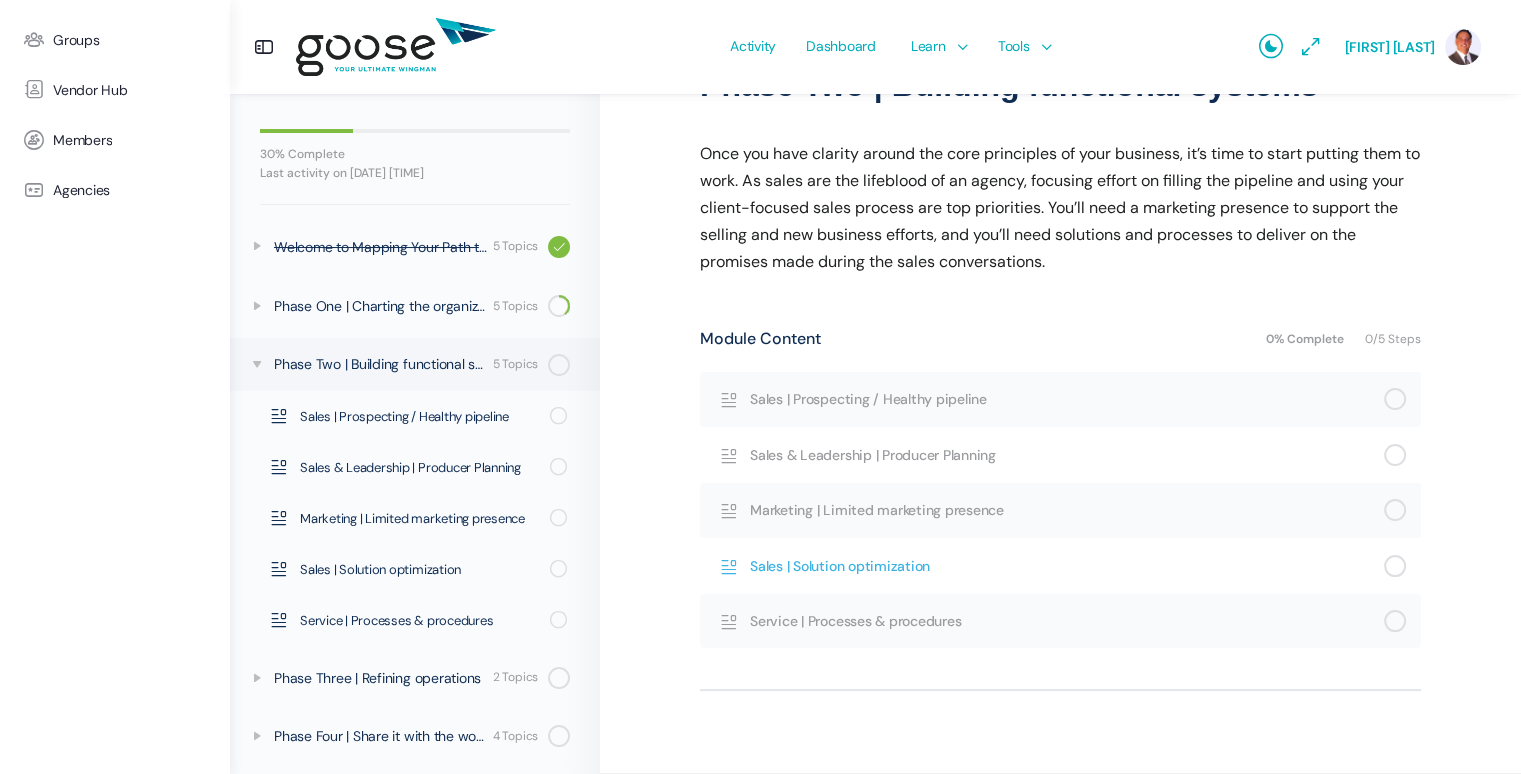 click on "Sales | Solution optimization" at bounding box center (1067, 566) 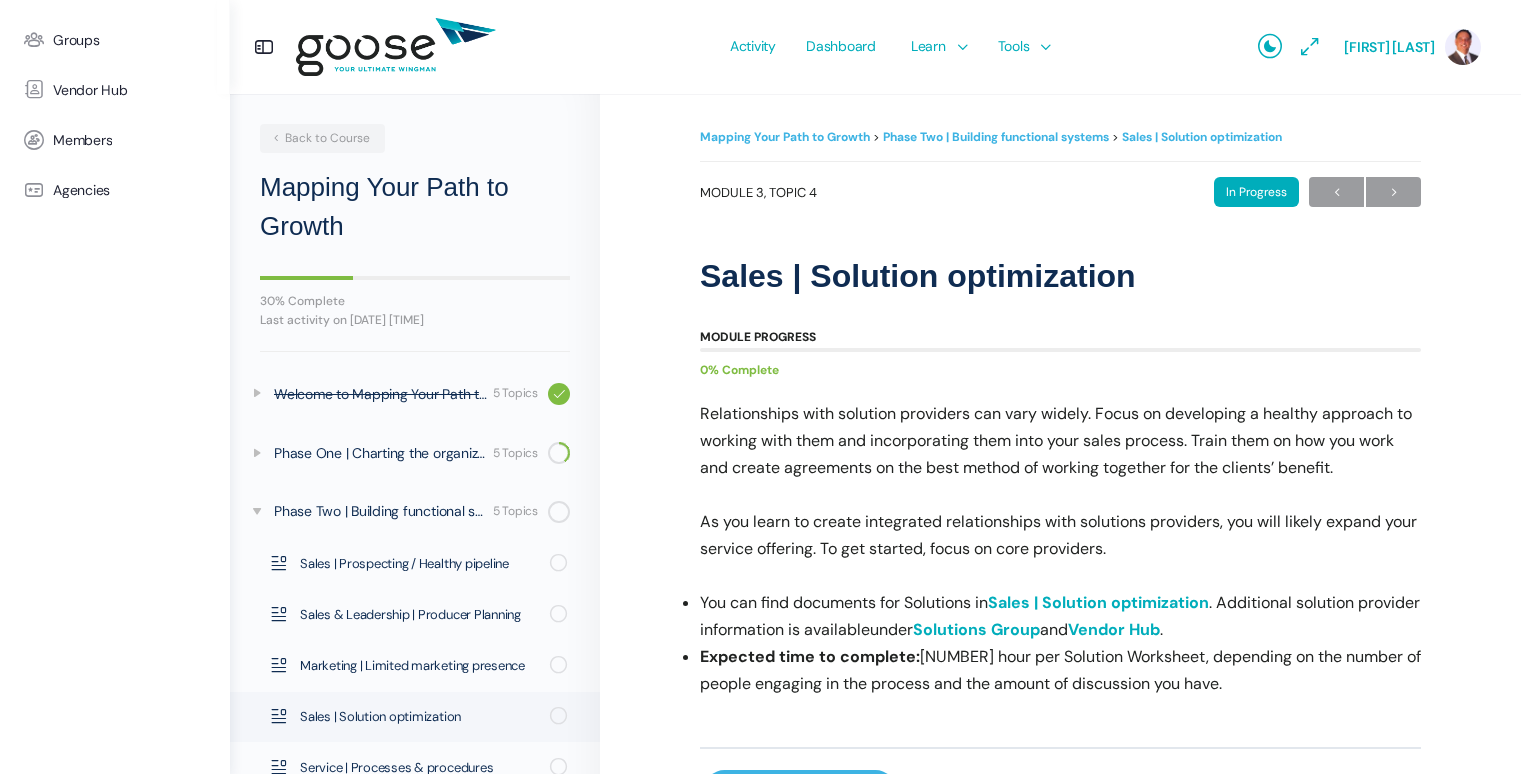 scroll, scrollTop: 0, scrollLeft: 0, axis: both 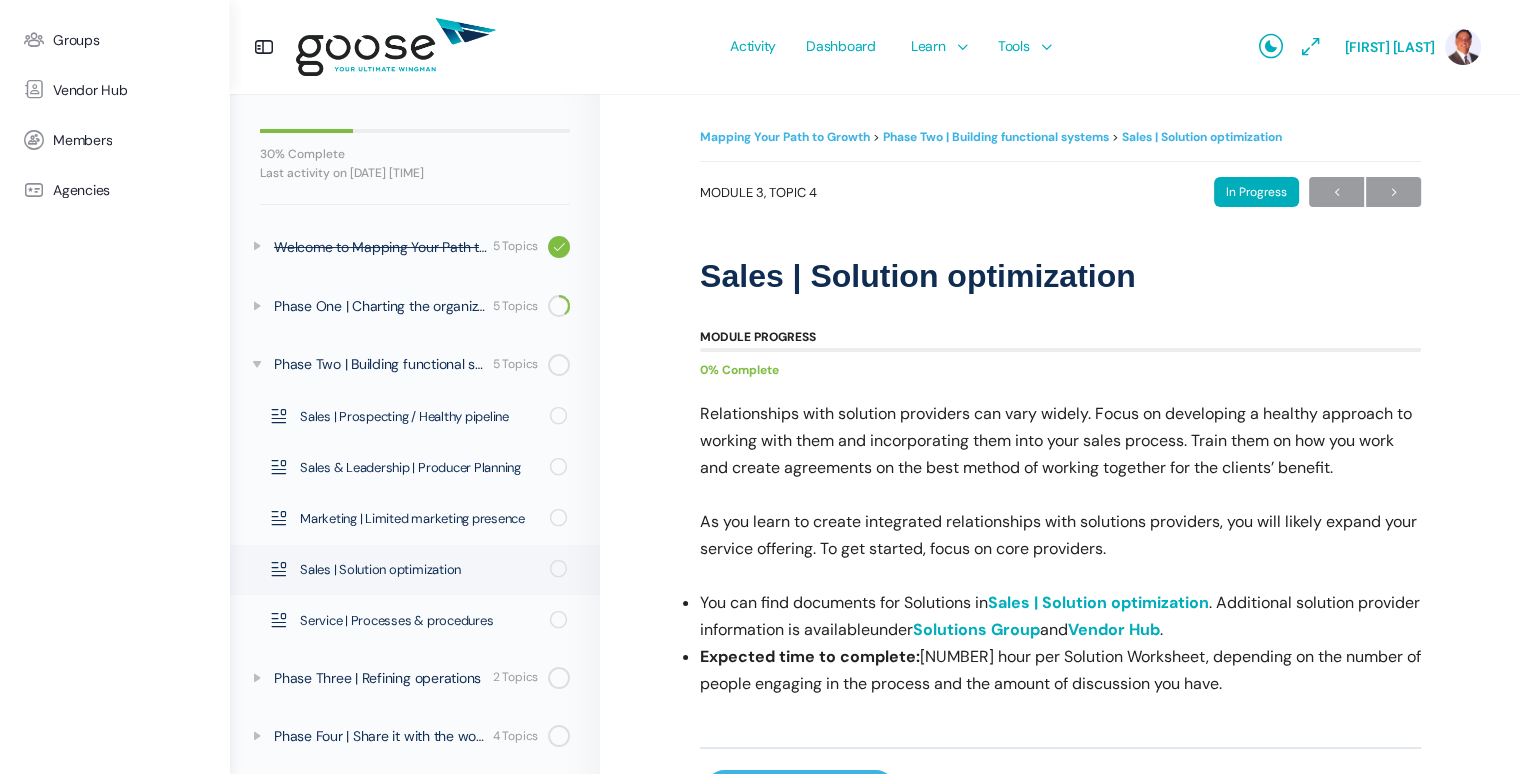 click on "Sales | Solution optimization" at bounding box center [1098, 602] 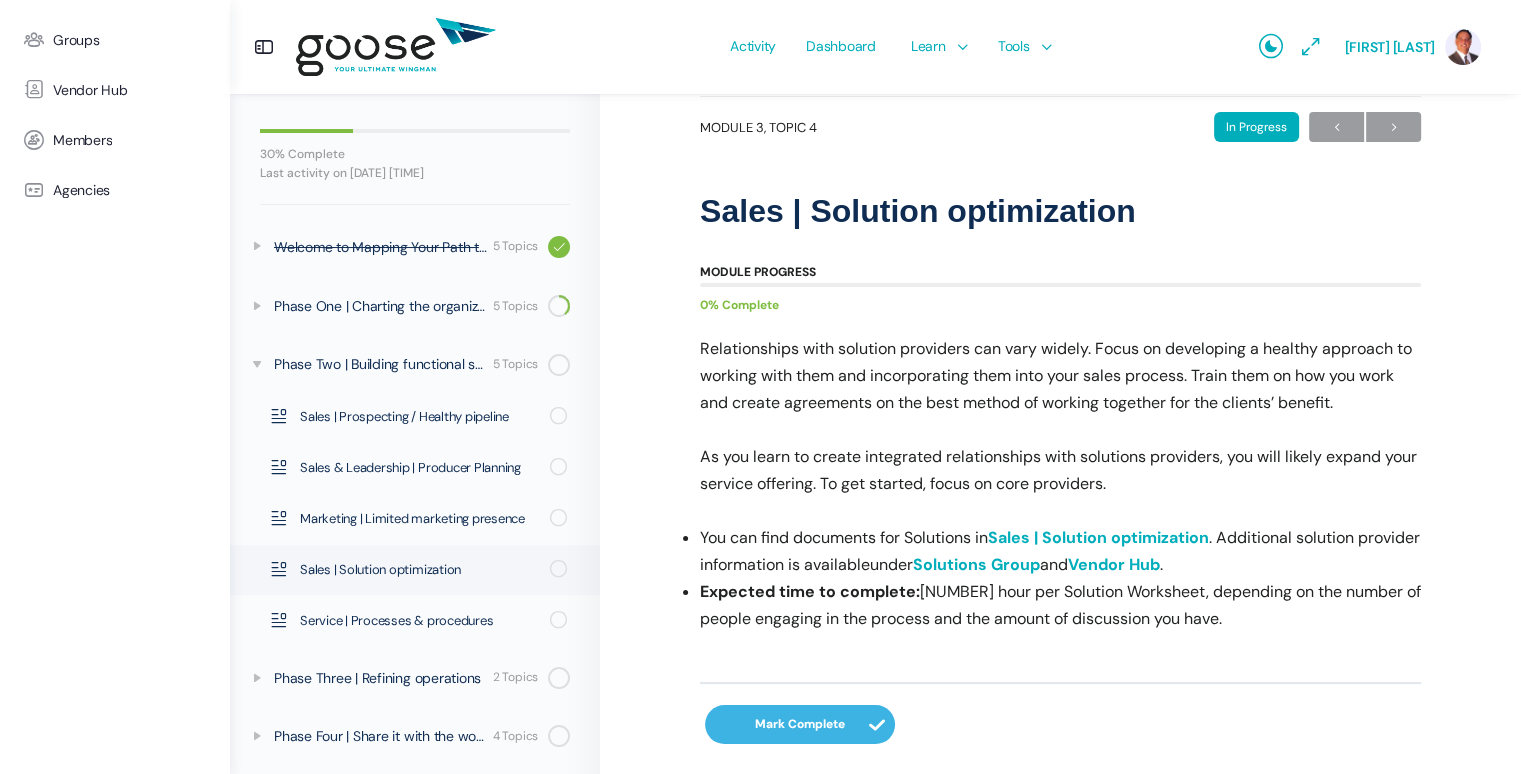scroll, scrollTop: 100, scrollLeft: 0, axis: vertical 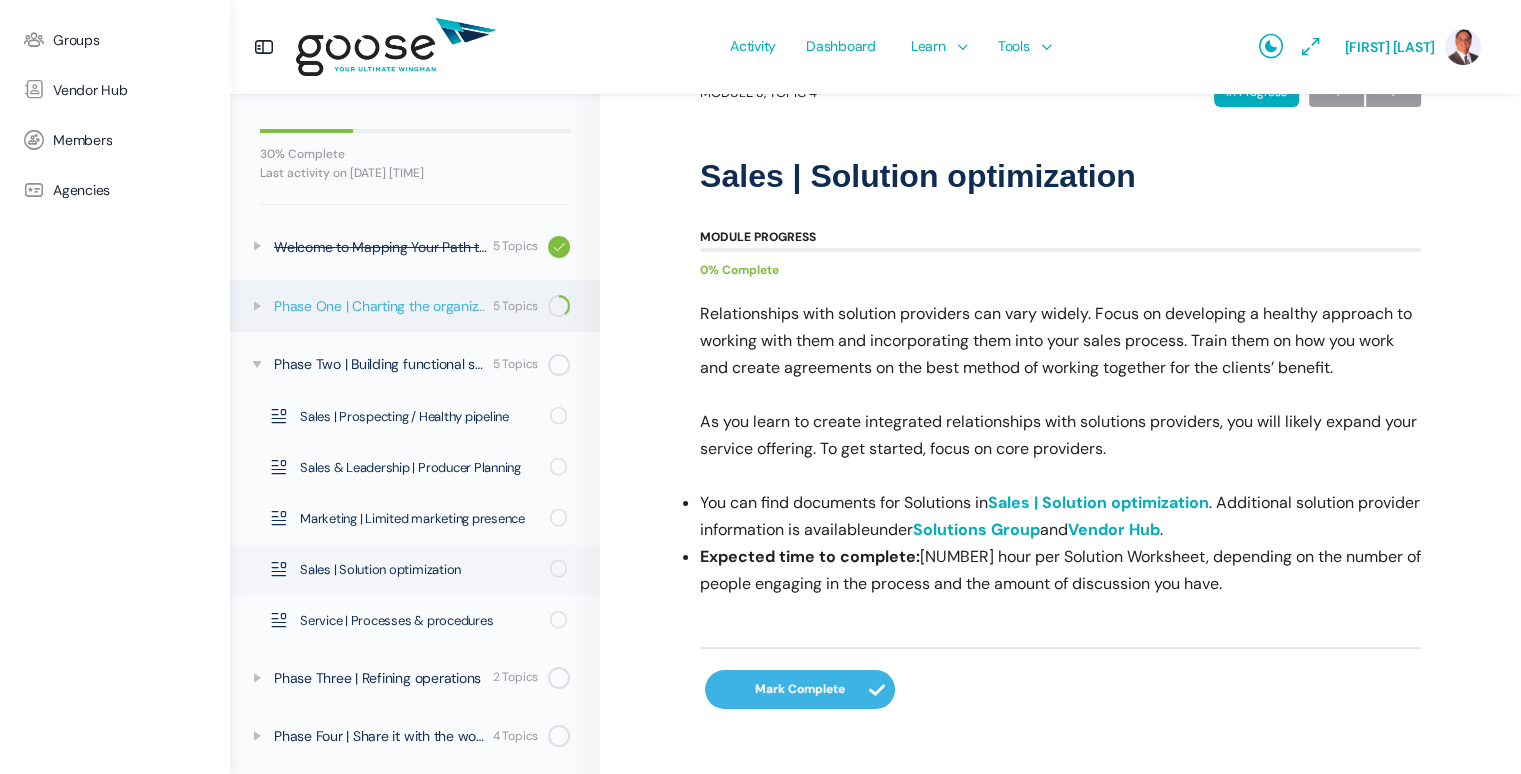 click on "Phase One | Charting the organization" at bounding box center [380, 306] 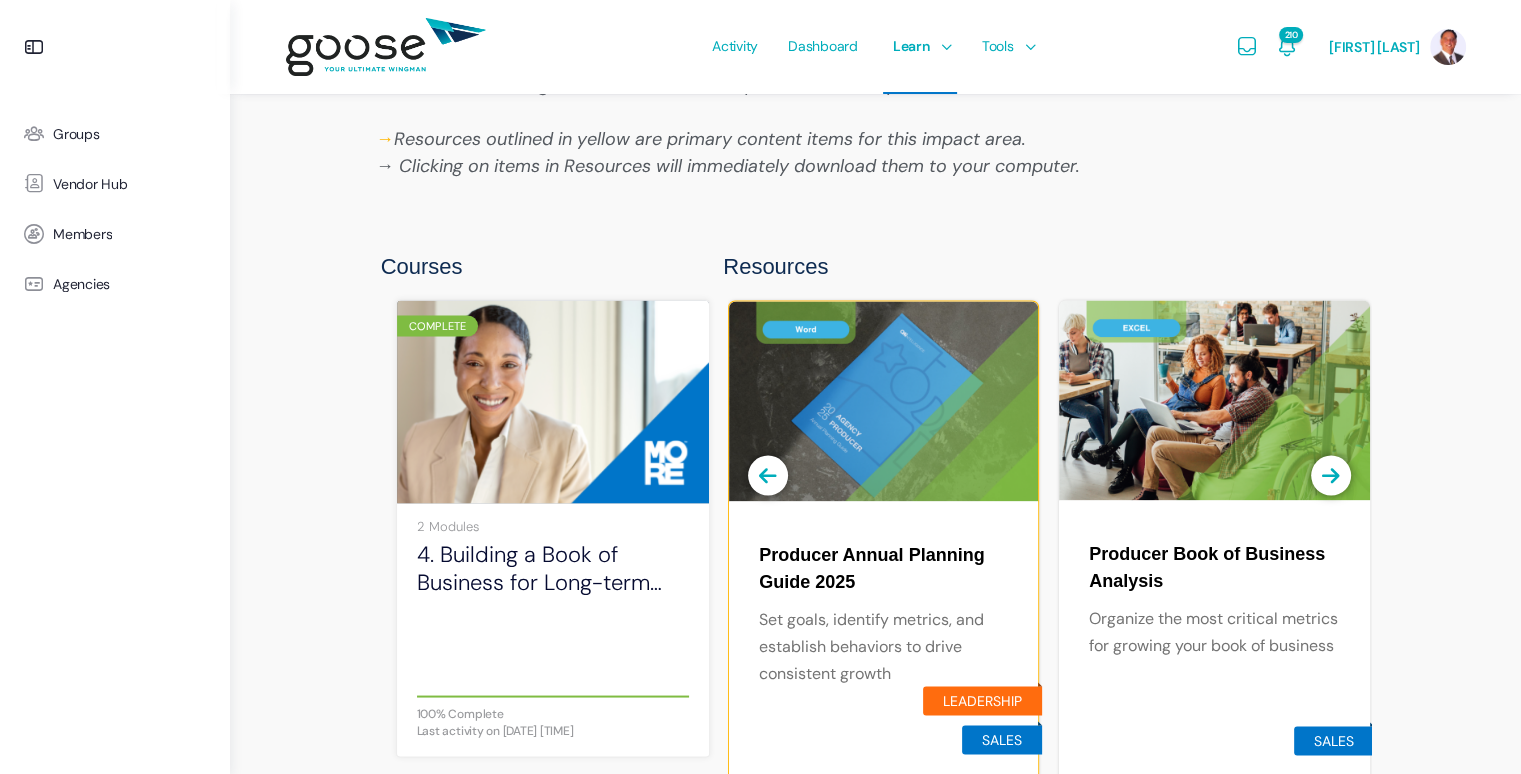 scroll, scrollTop: 3692, scrollLeft: 0, axis: vertical 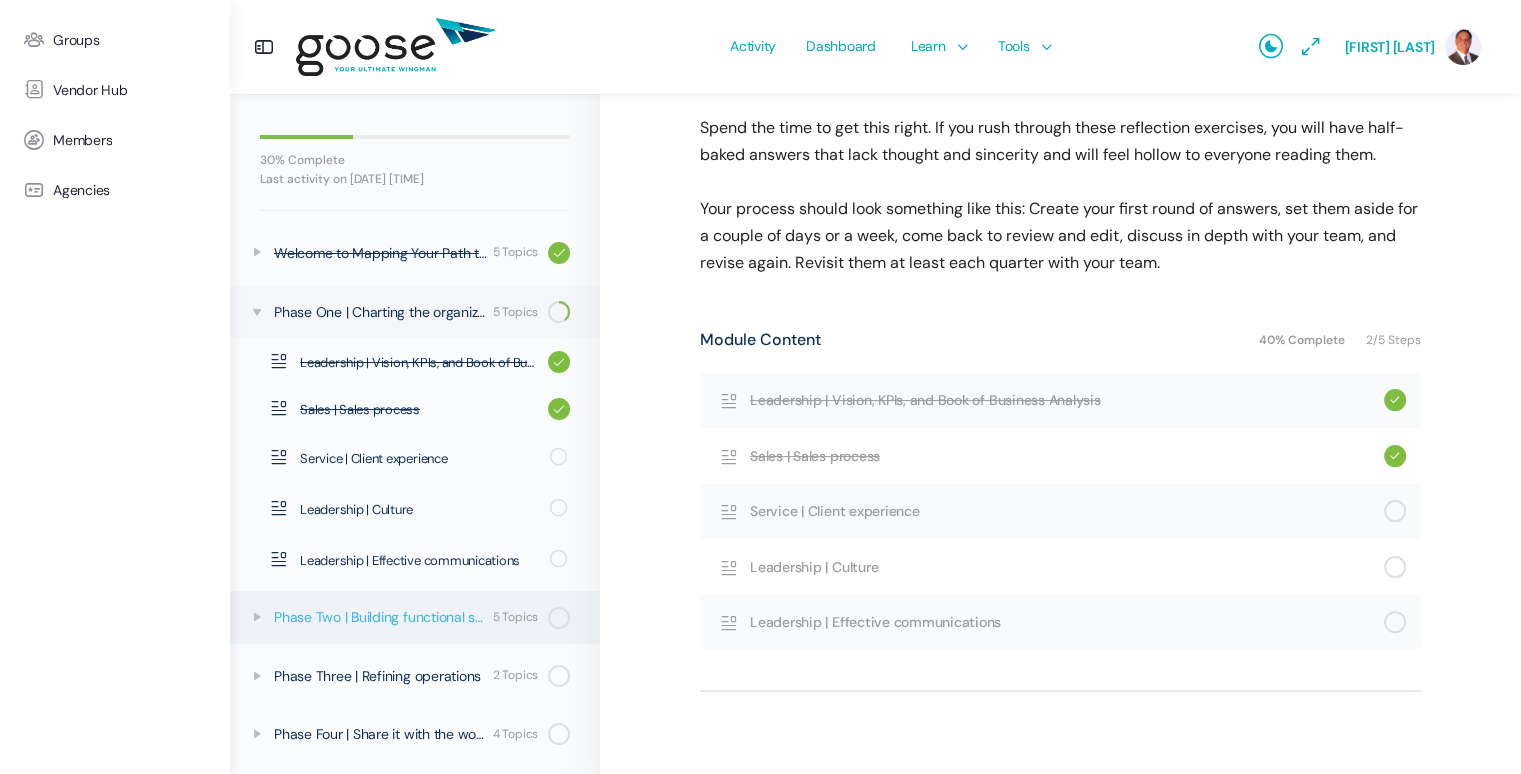 click on "Phase Two | Building functional systems
5 Topics" at bounding box center (415, 617) 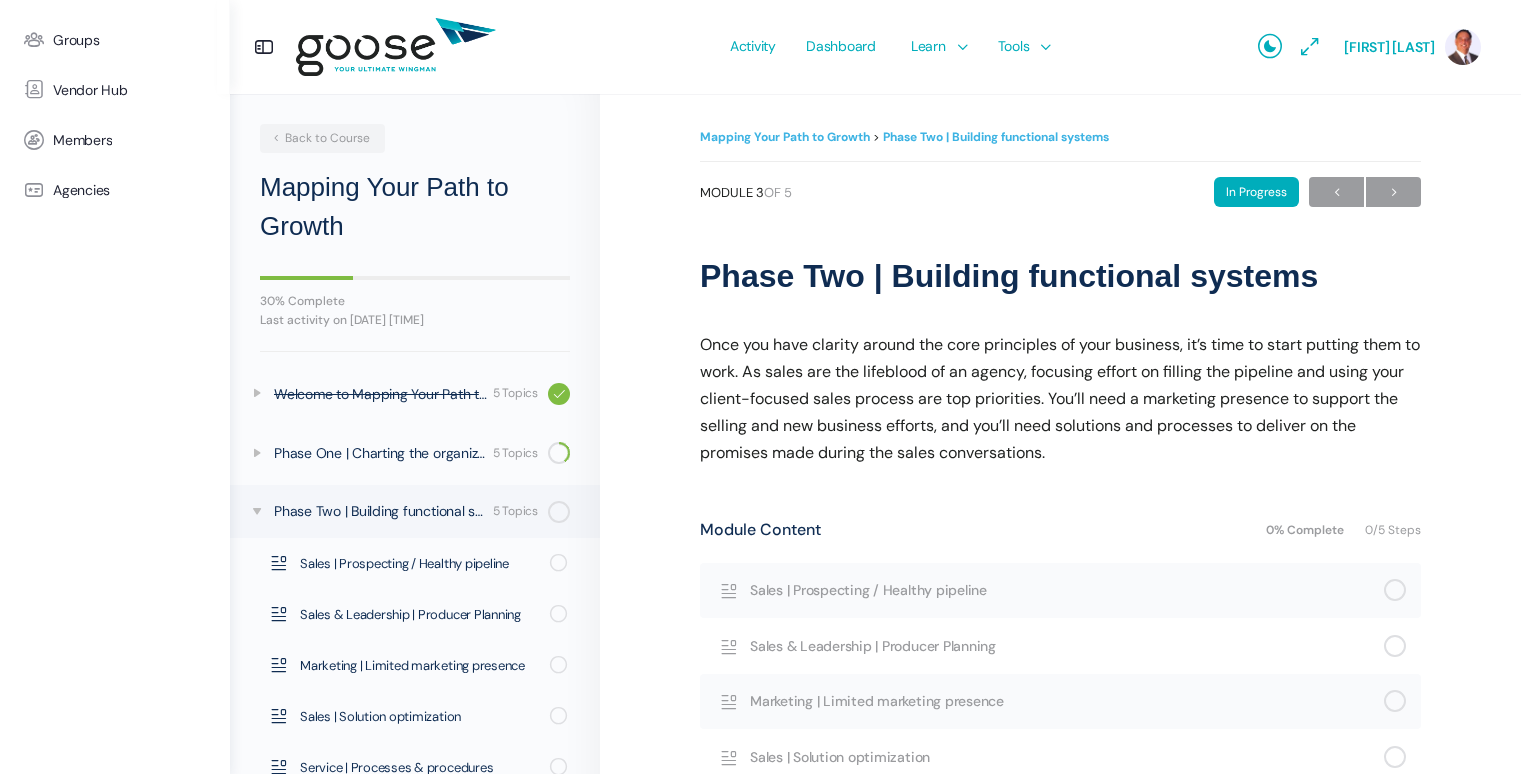 scroll, scrollTop: 0, scrollLeft: 0, axis: both 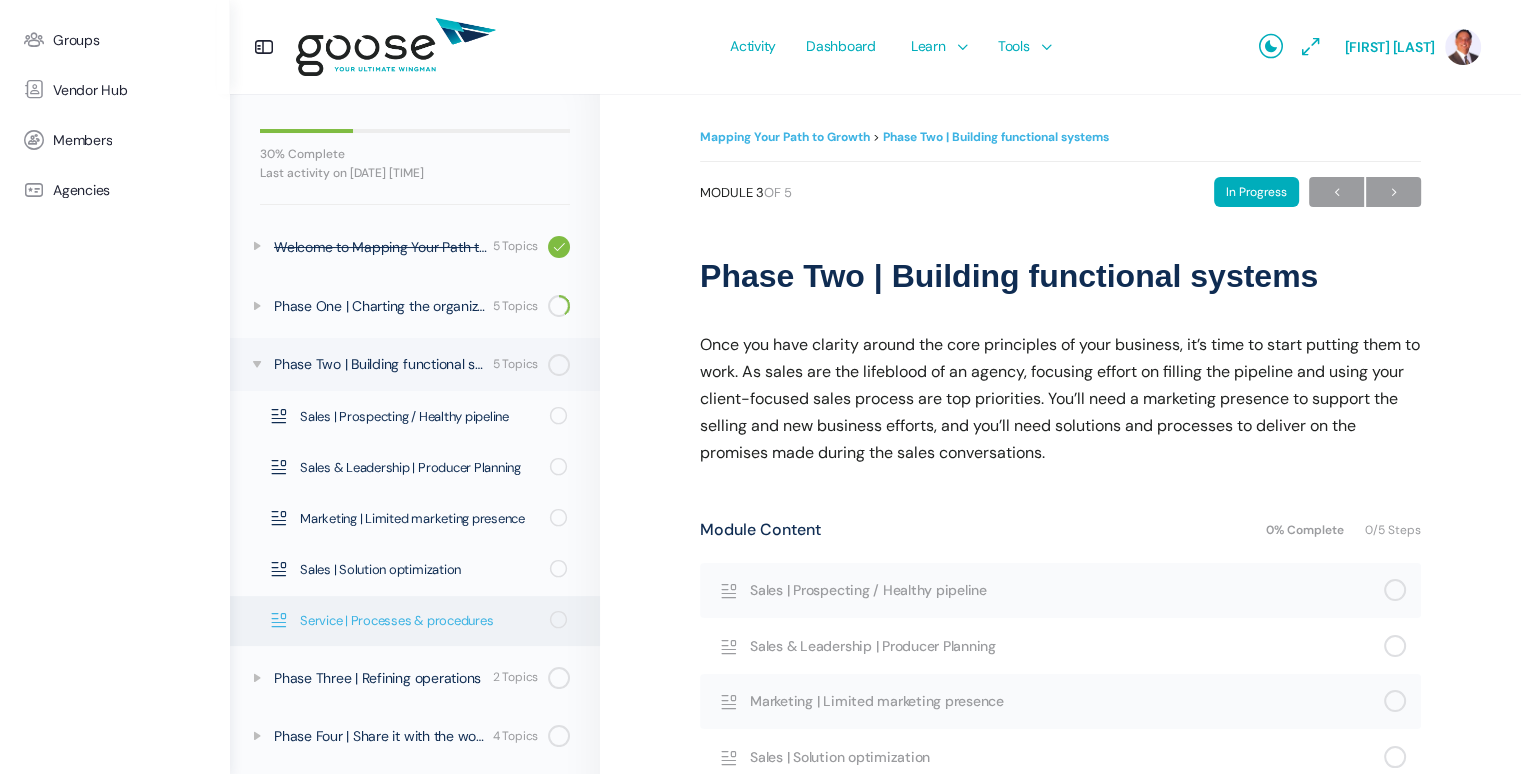 click on "Service | Processes & procedures" at bounding box center [415, 621] 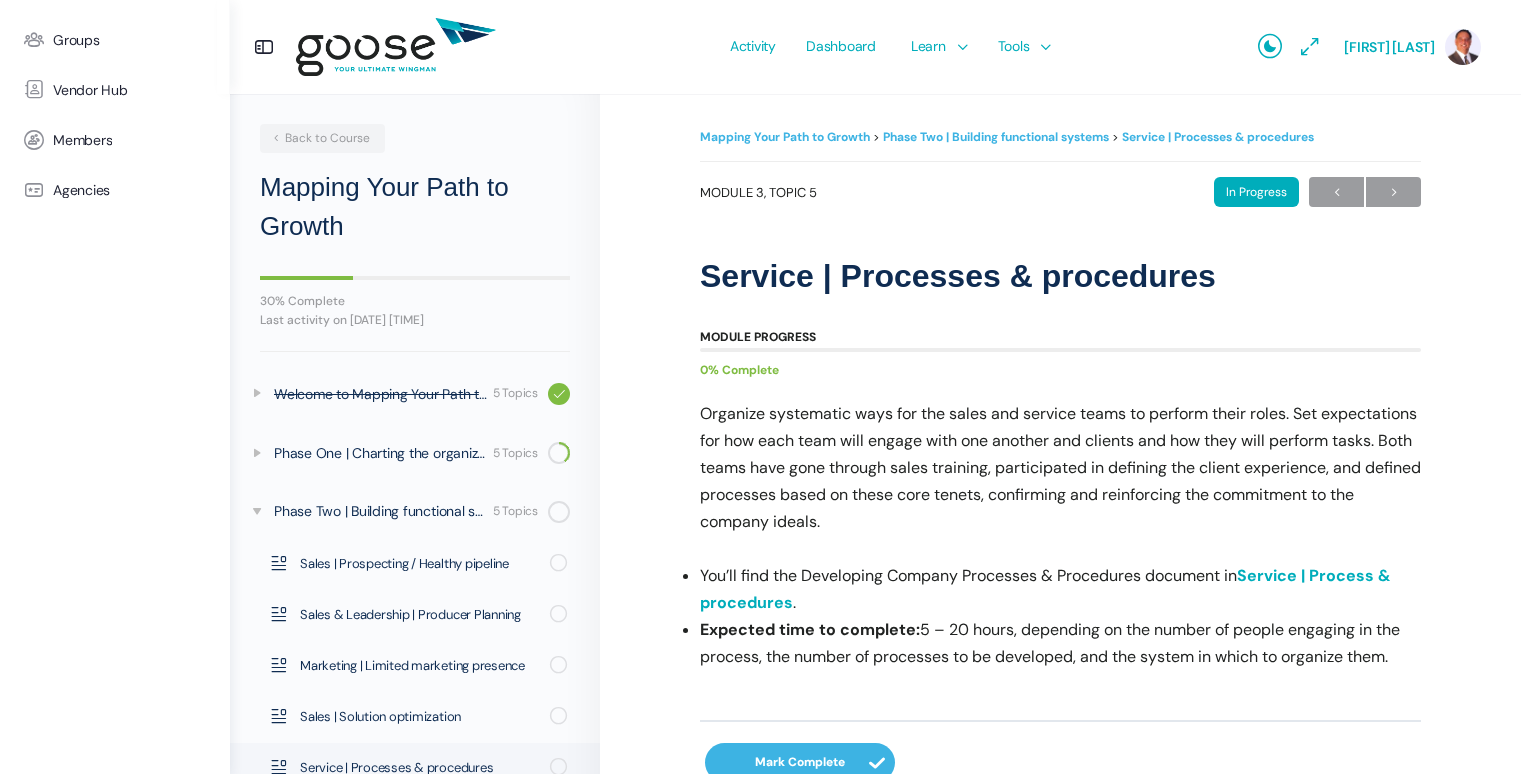 scroll, scrollTop: 0, scrollLeft: 0, axis: both 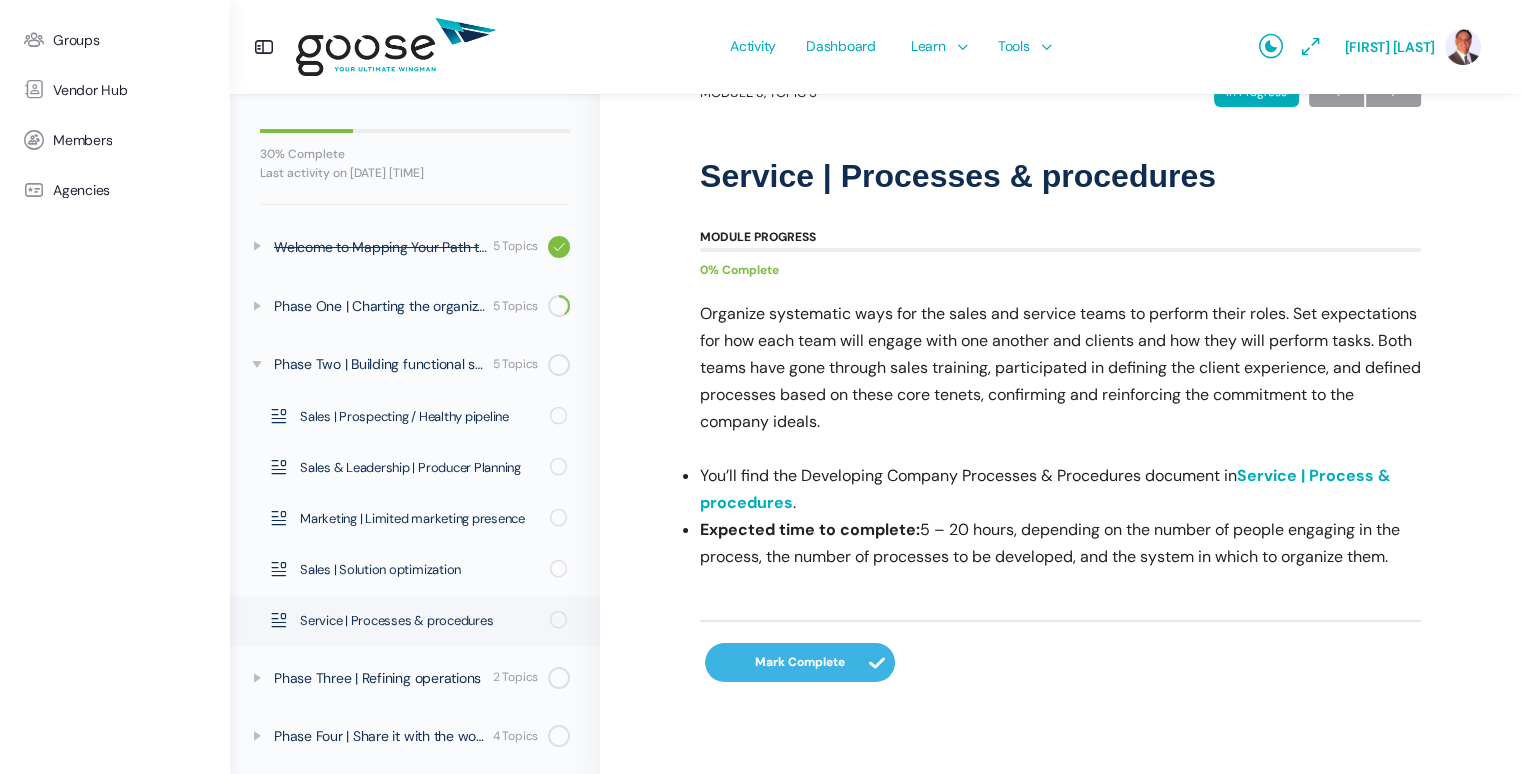 click on "Service | Process & procedures" at bounding box center (1045, 489) 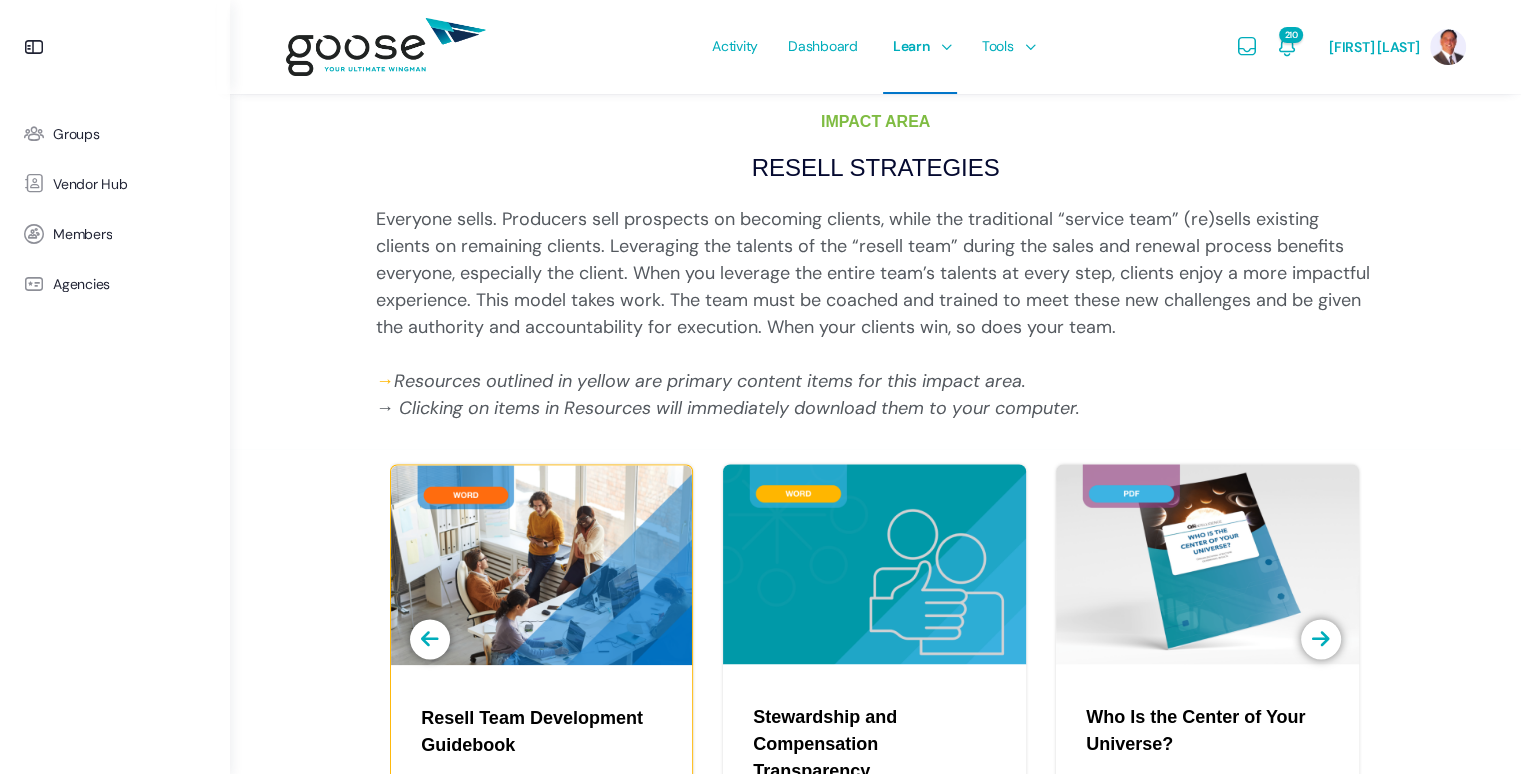scroll, scrollTop: 2600, scrollLeft: 0, axis: vertical 